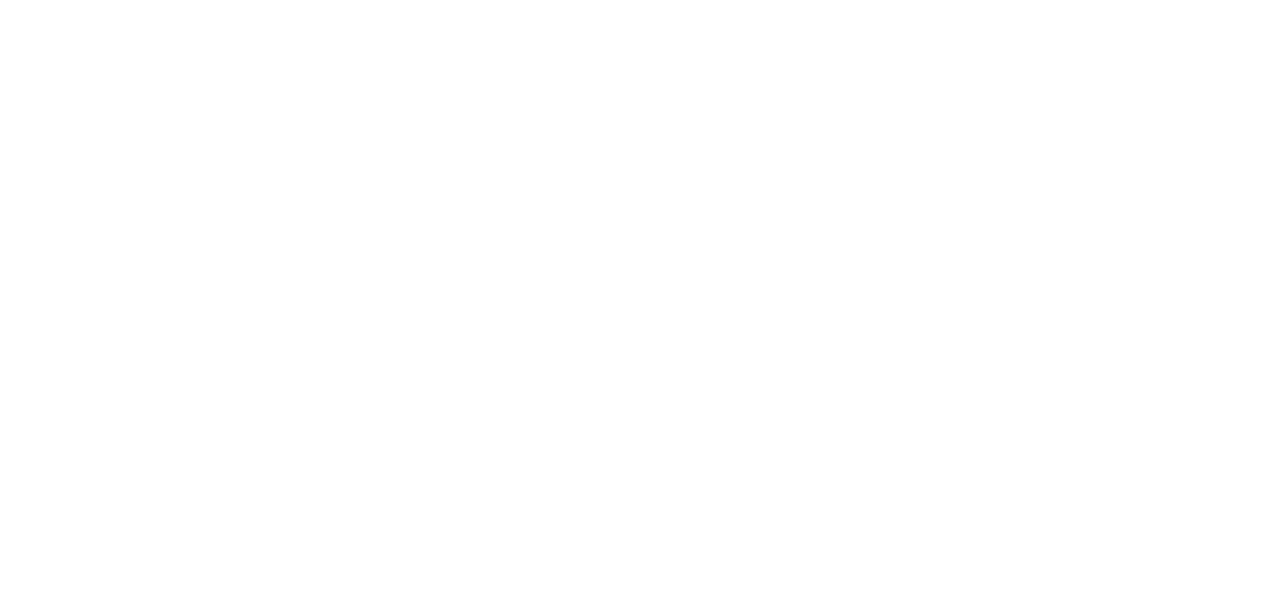 scroll, scrollTop: 0, scrollLeft: 0, axis: both 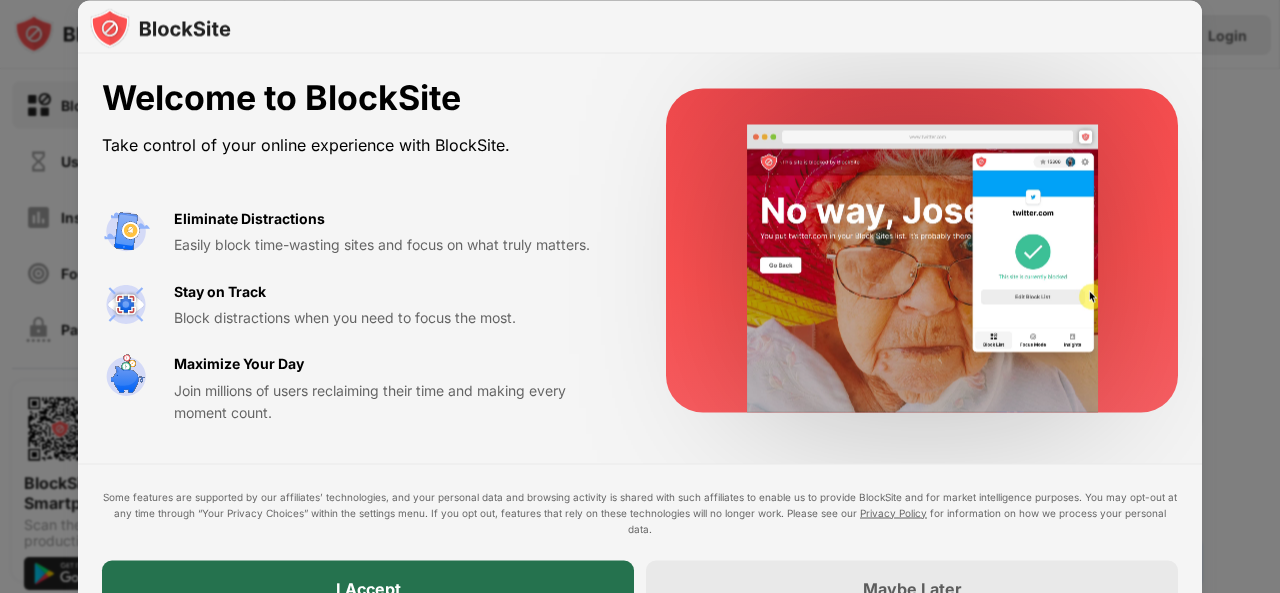 click on "I Accept" at bounding box center (368, 588) 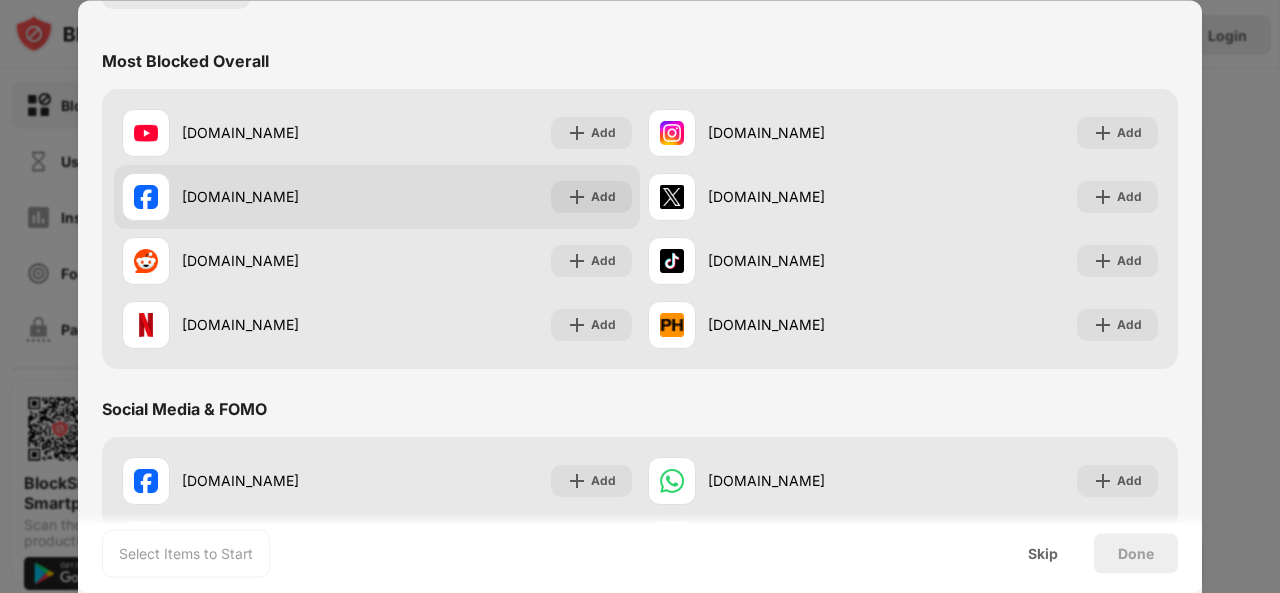 scroll, scrollTop: 202, scrollLeft: 0, axis: vertical 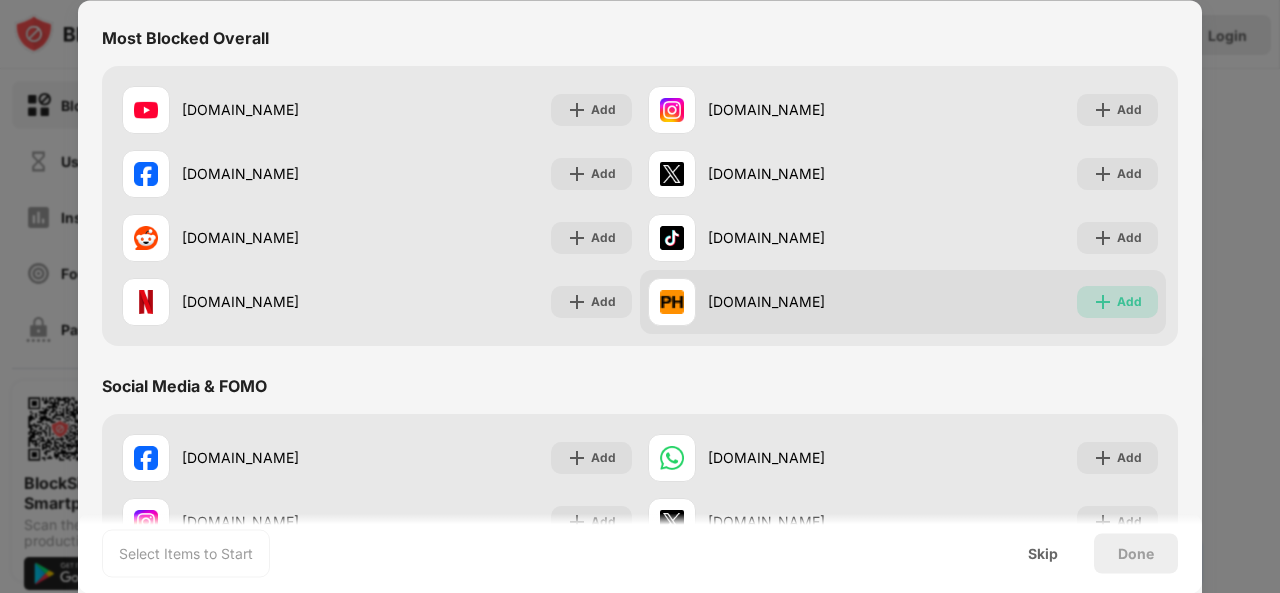 click on "Add" at bounding box center [1117, 302] 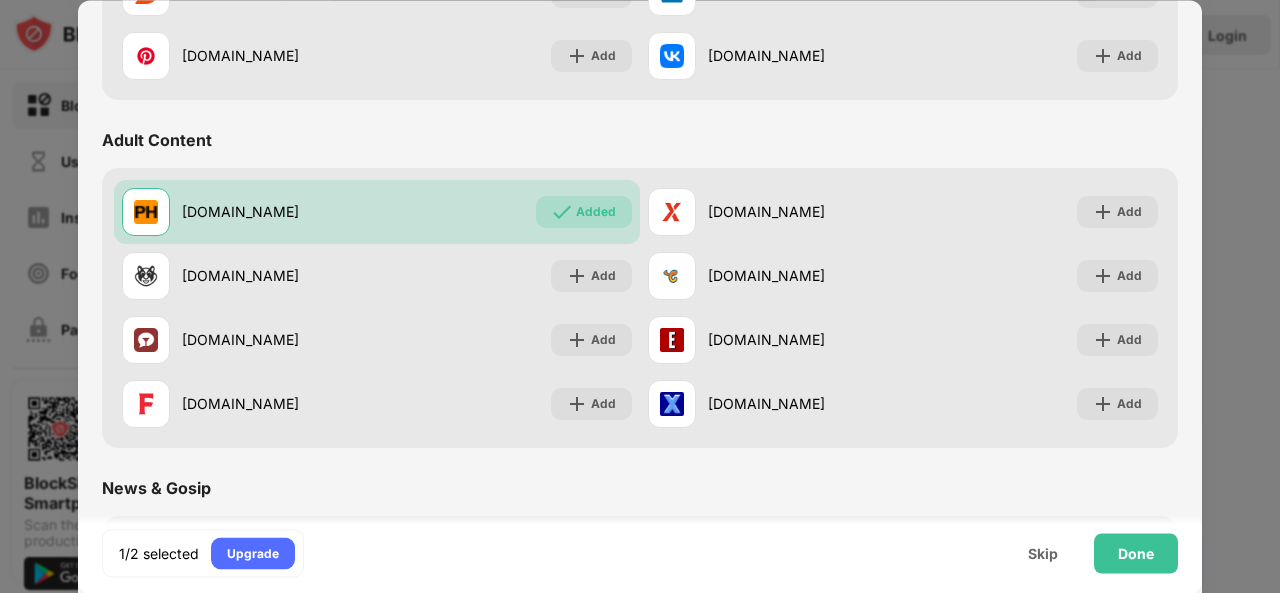 scroll, scrollTop: 816, scrollLeft: 0, axis: vertical 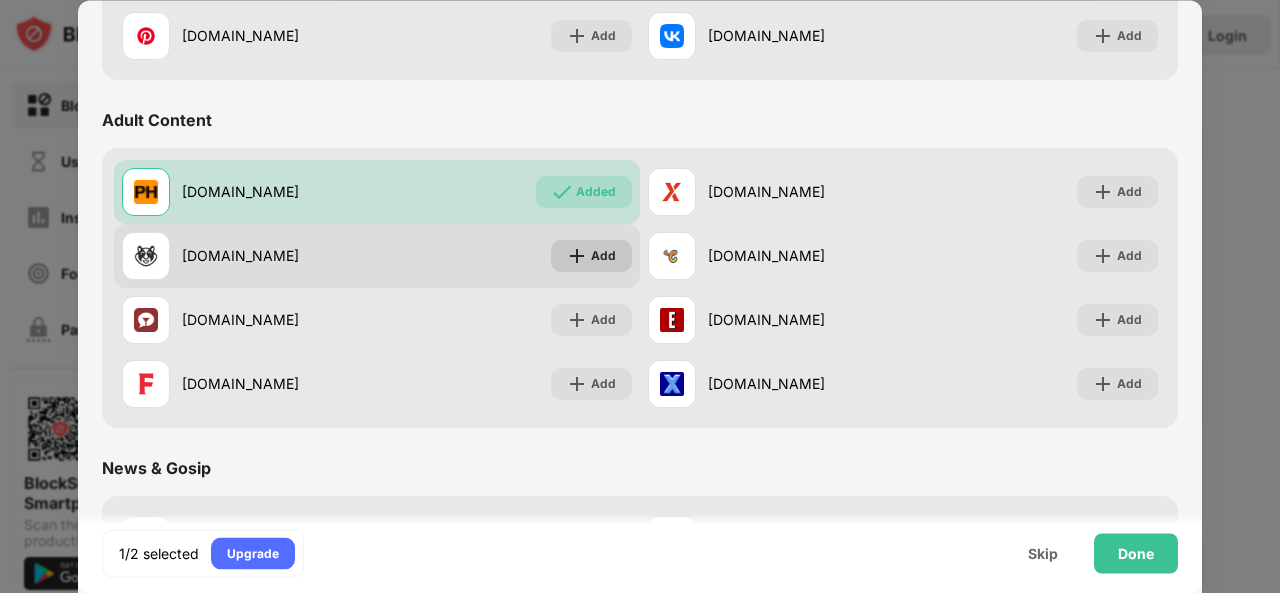 click on "Add" at bounding box center [591, 256] 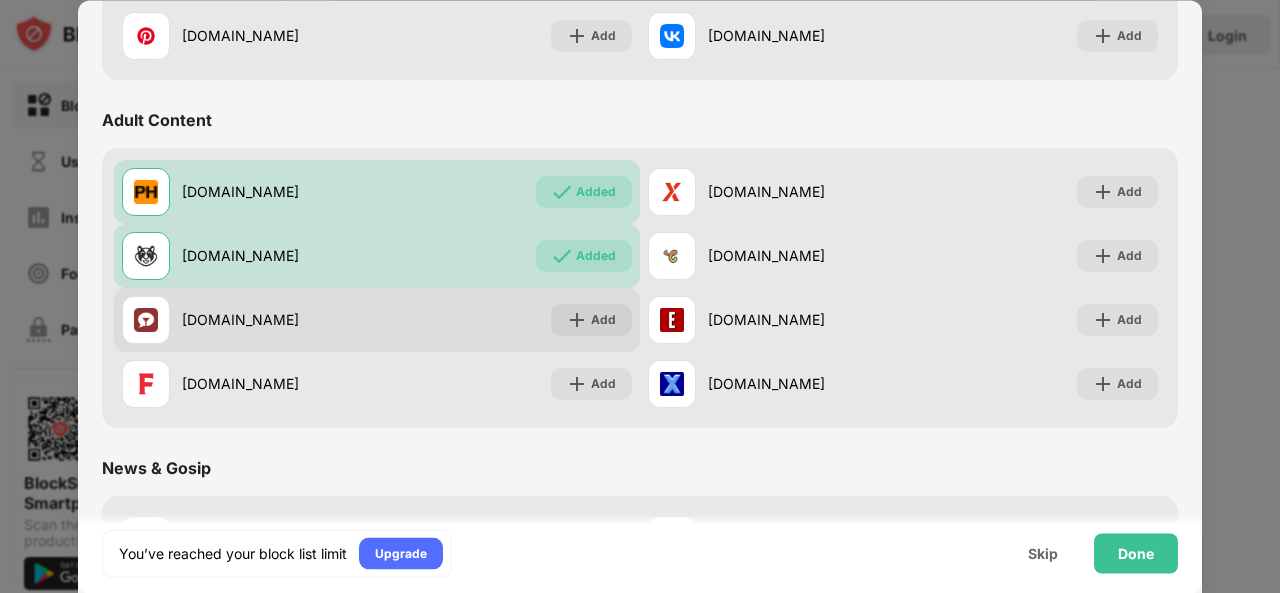 click on "[DOMAIN_NAME] Add" at bounding box center (377, 320) 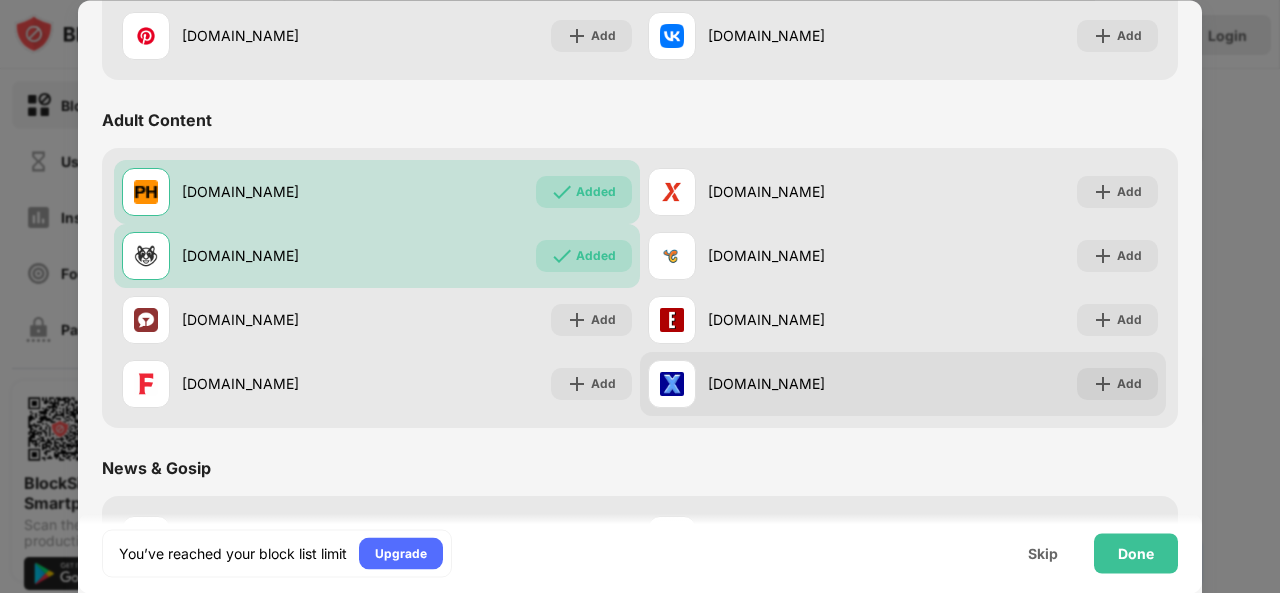 click on "[DOMAIN_NAME] Add" at bounding box center [903, 384] 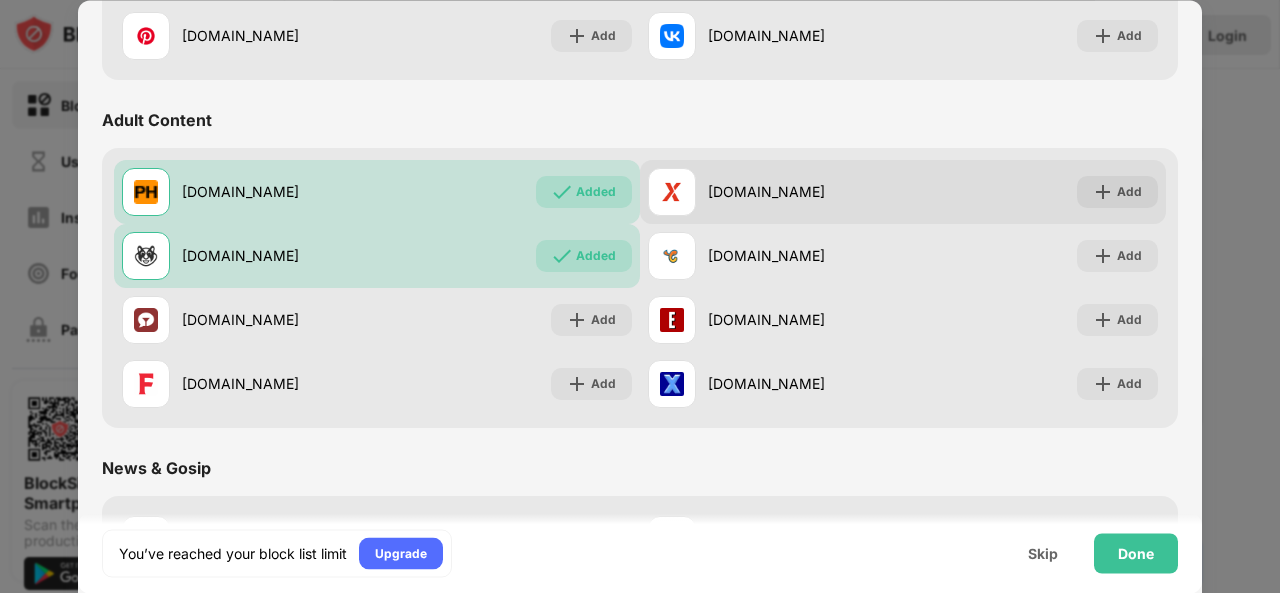 click on "[DOMAIN_NAME]" at bounding box center [775, 192] 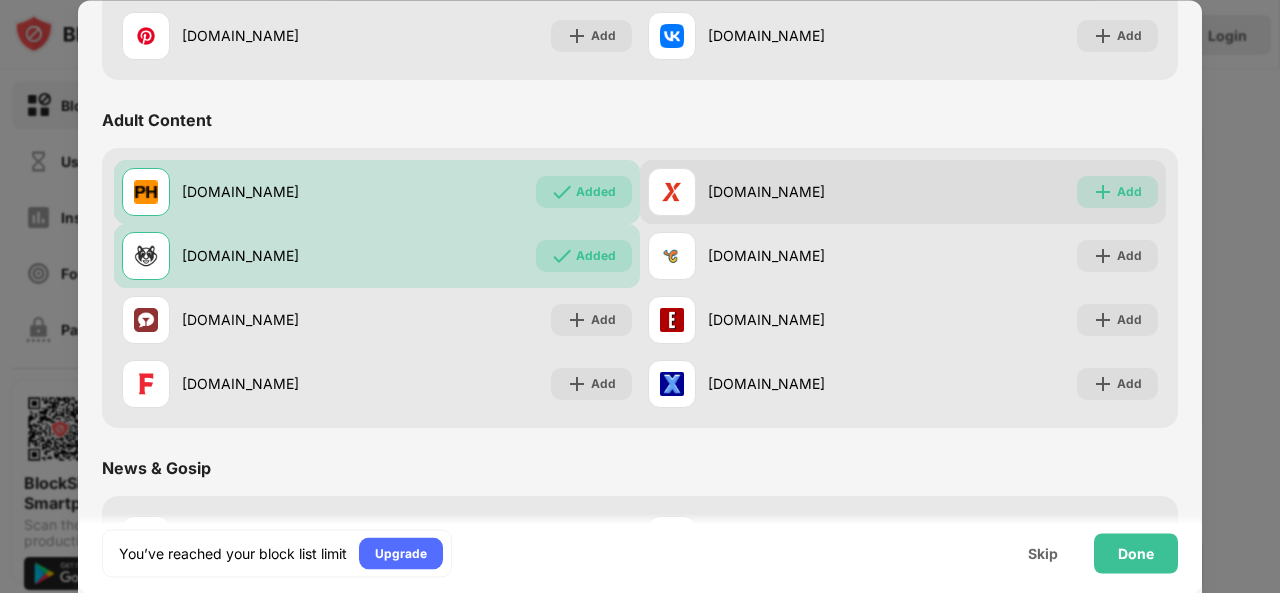click on "Add" at bounding box center (1117, 192) 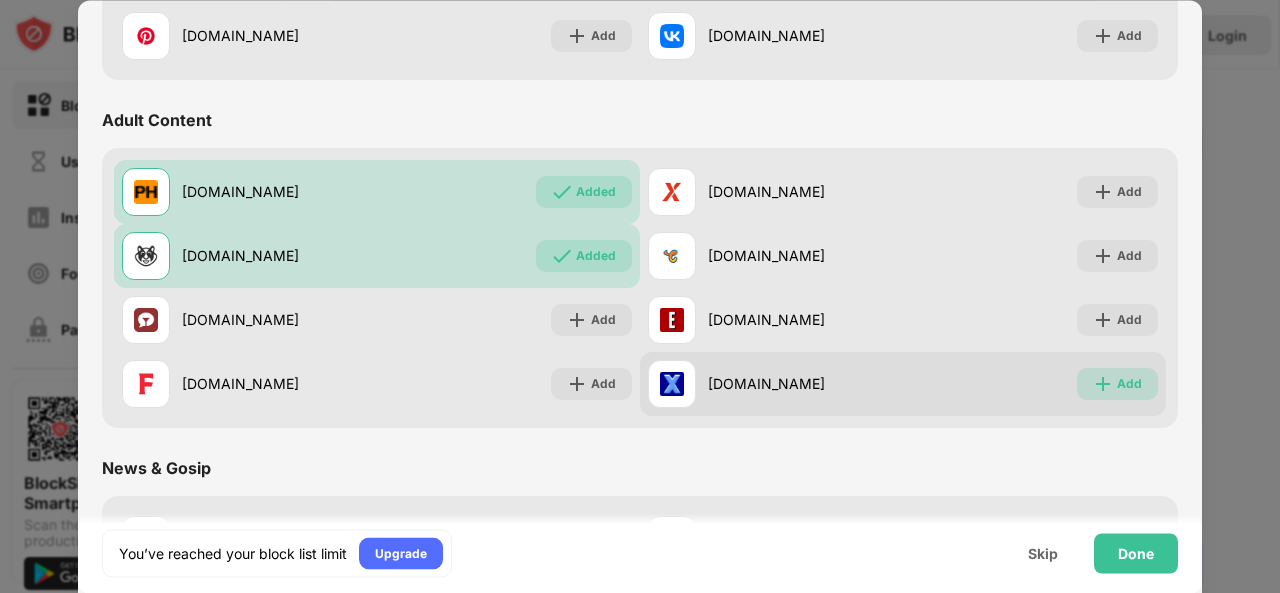 click on "Add" at bounding box center [1117, 384] 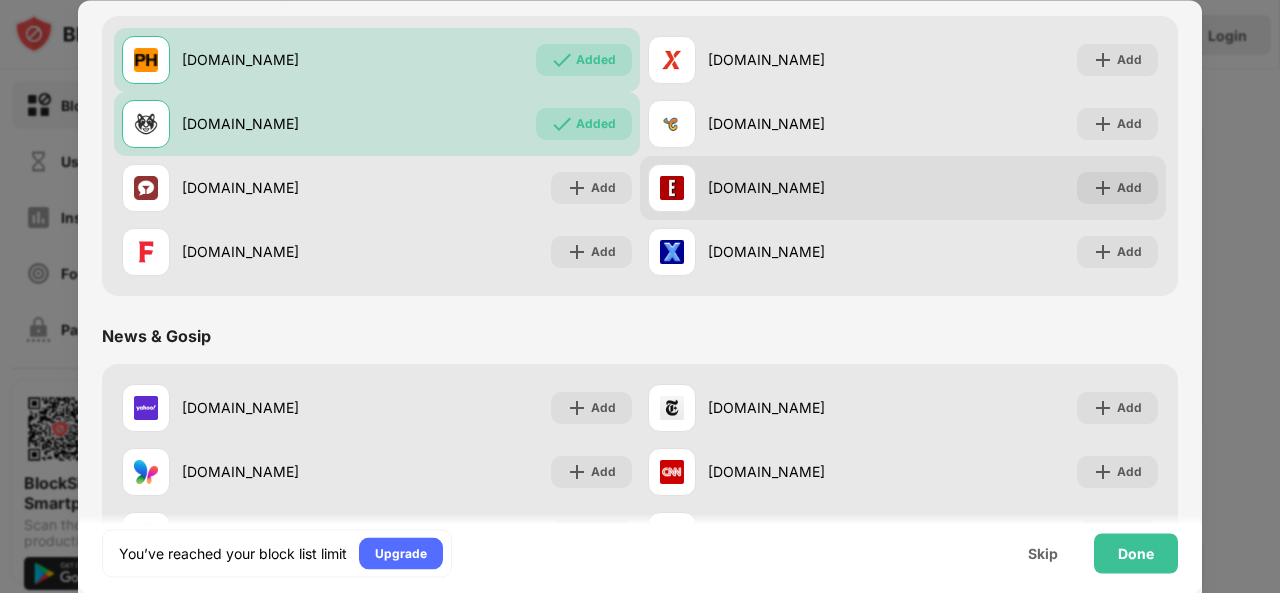 scroll, scrollTop: 874, scrollLeft: 0, axis: vertical 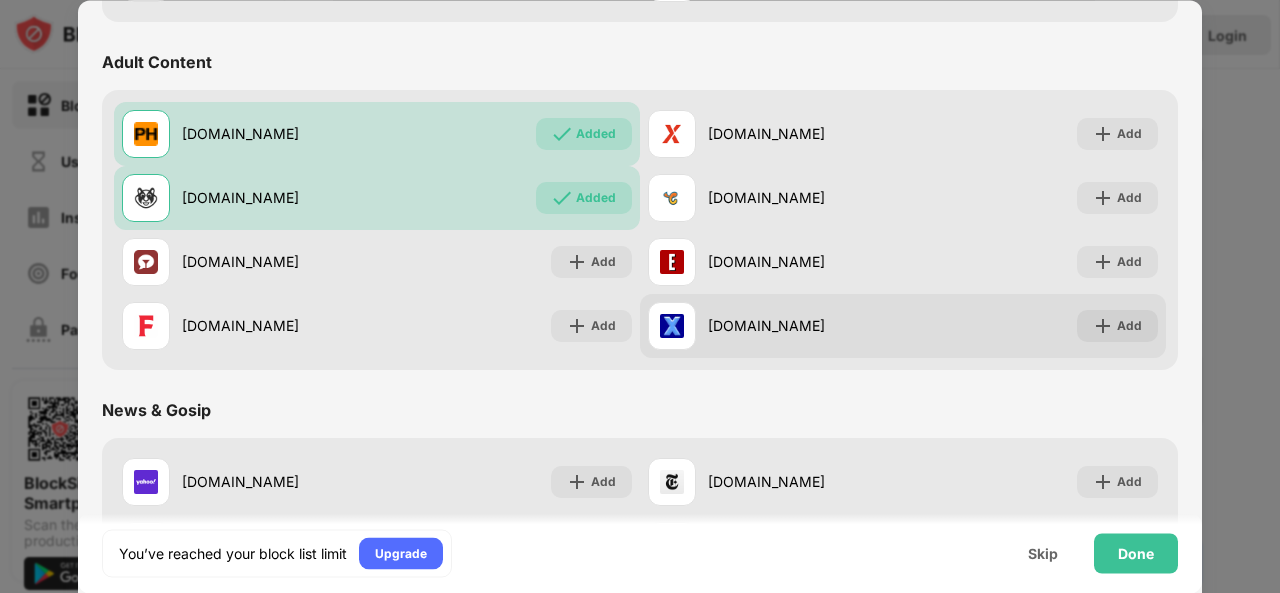 click on "[DOMAIN_NAME]" at bounding box center (805, 326) 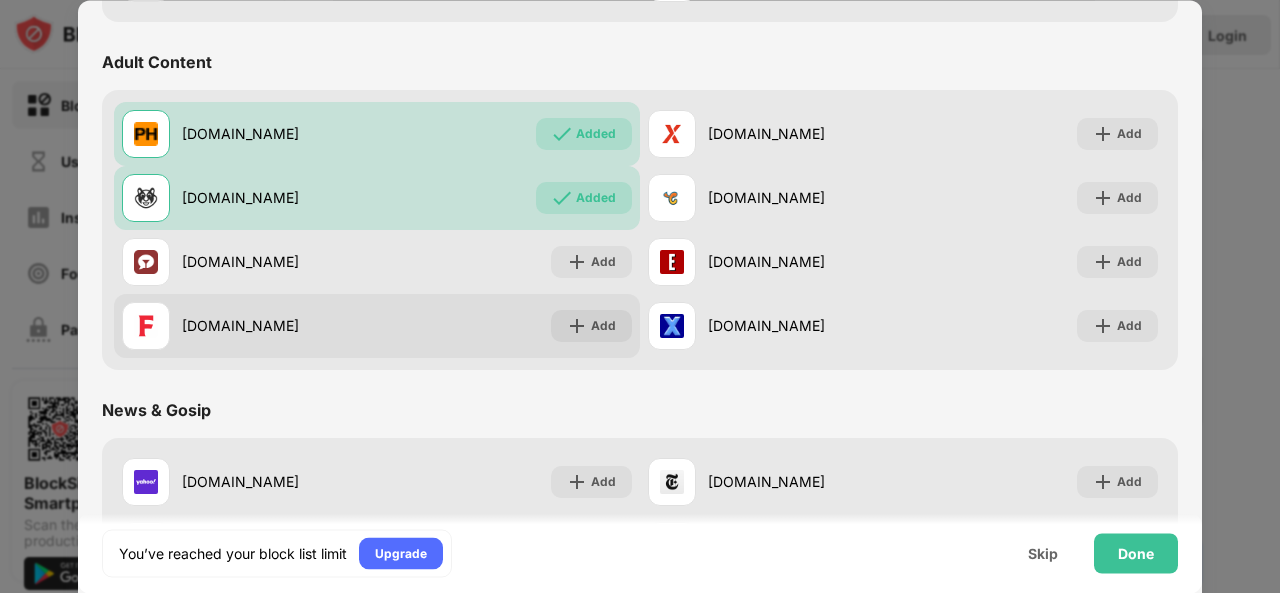 click on "[DOMAIN_NAME] Add" at bounding box center [377, 326] 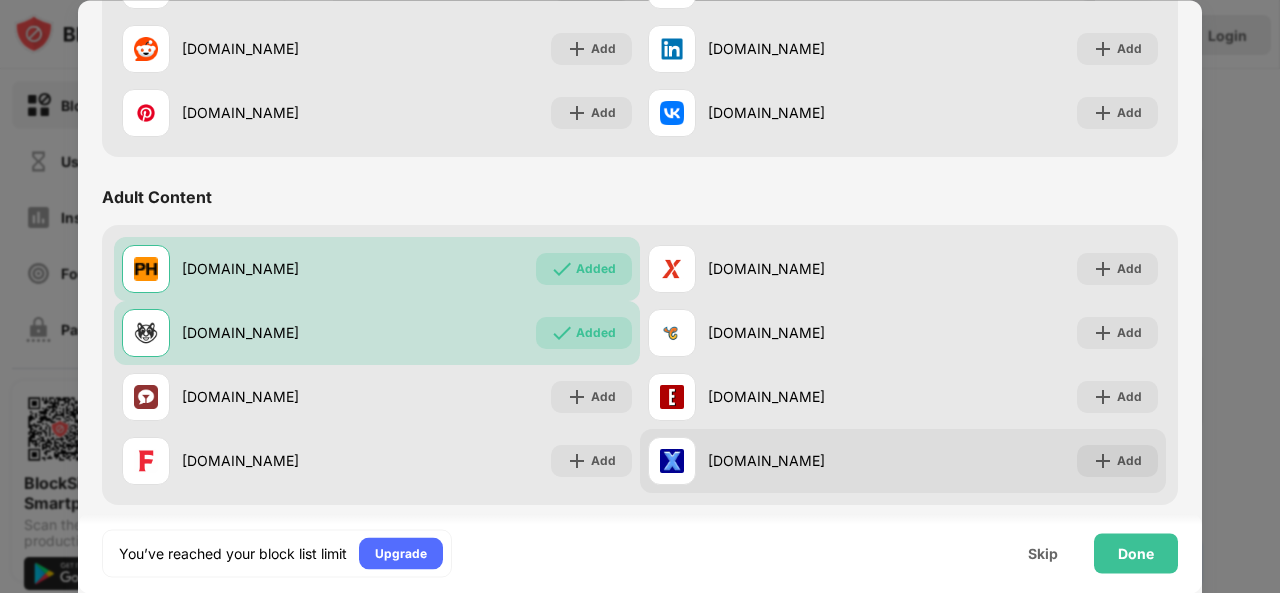 scroll, scrollTop: 742, scrollLeft: 0, axis: vertical 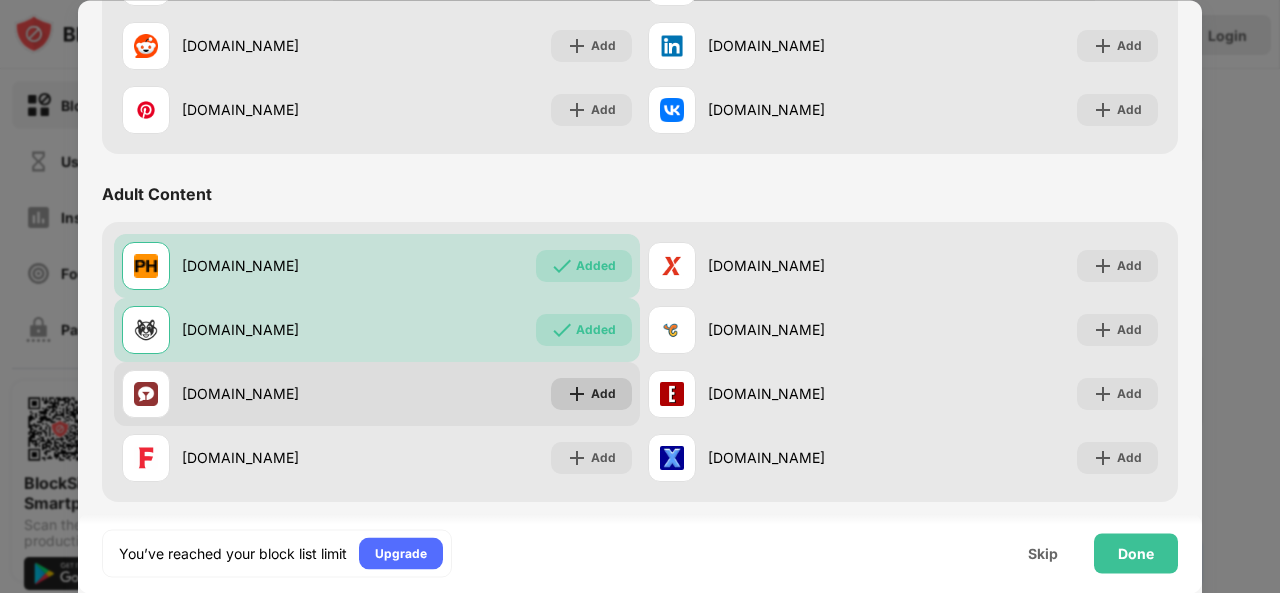 click on "Add" at bounding box center [603, 394] 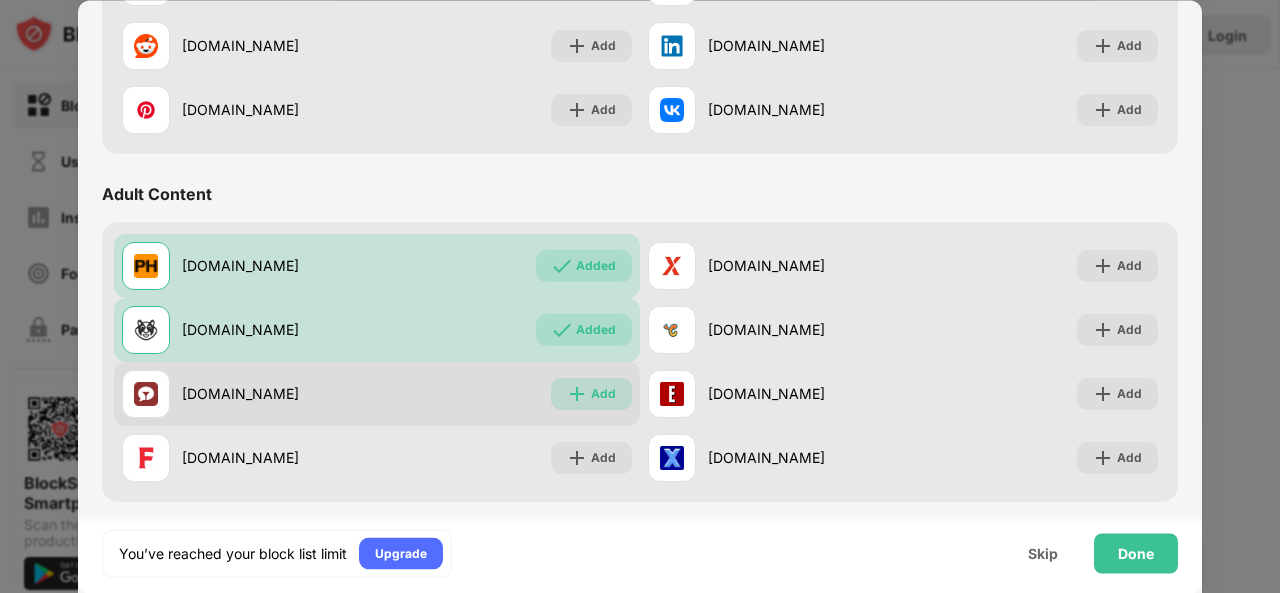 click on "Add" at bounding box center [603, 394] 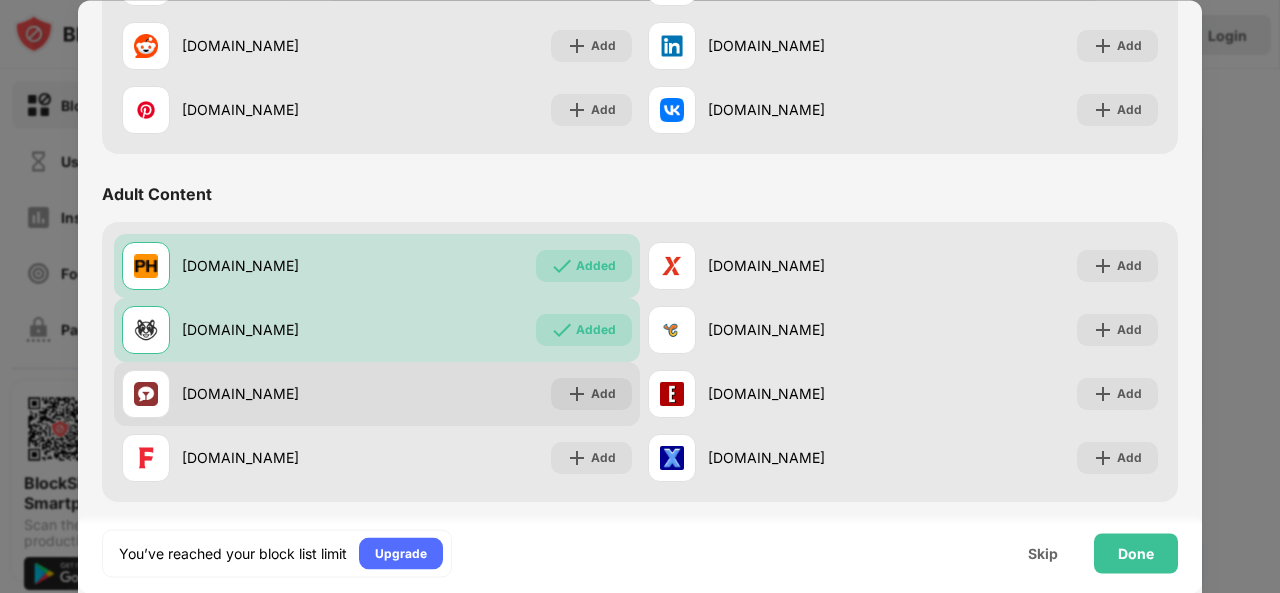 click on "Add" at bounding box center [603, 394] 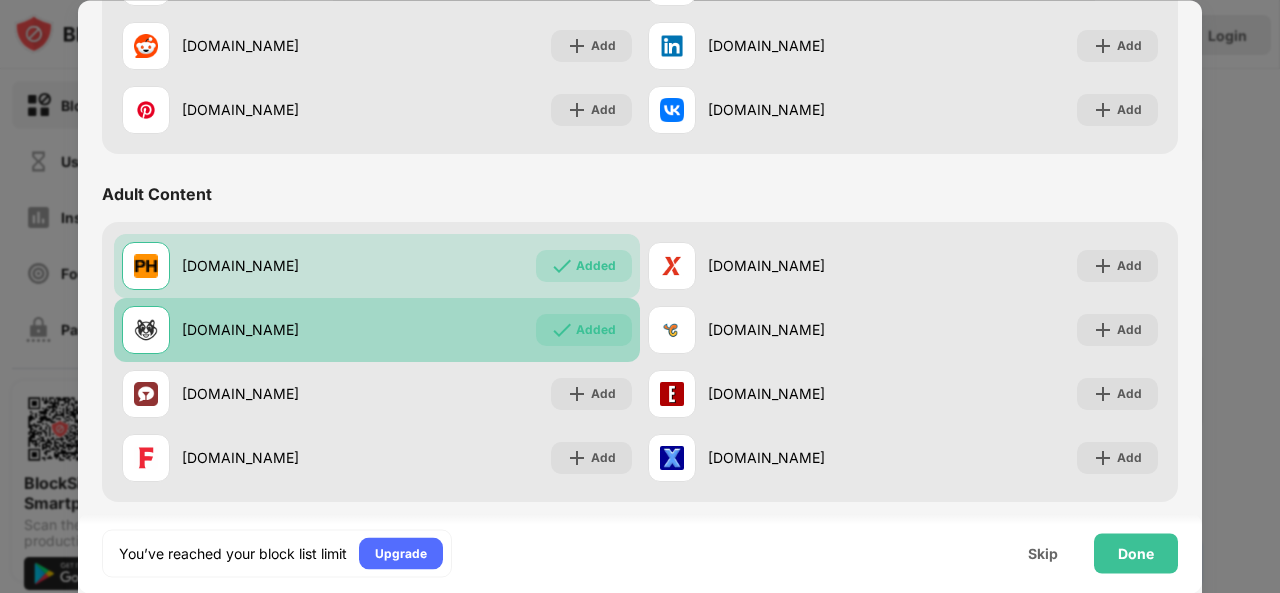 click on "[DOMAIN_NAME] Added" at bounding box center (377, 330) 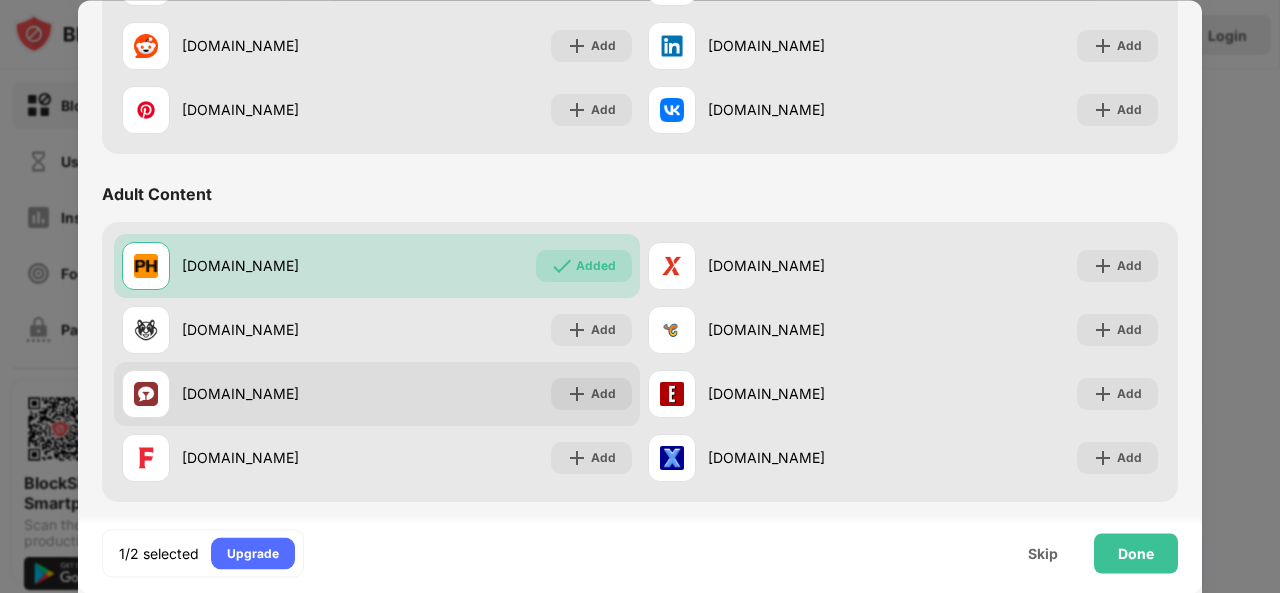 click on "[DOMAIN_NAME] Add" at bounding box center (377, 394) 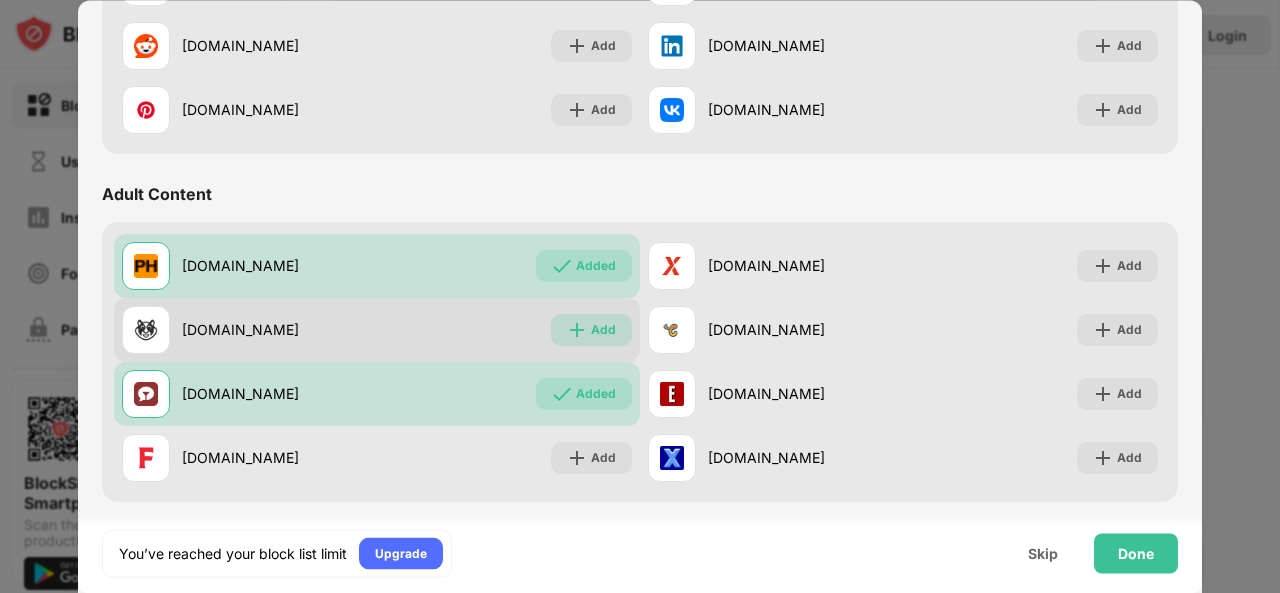 click on "Add" at bounding box center (591, 330) 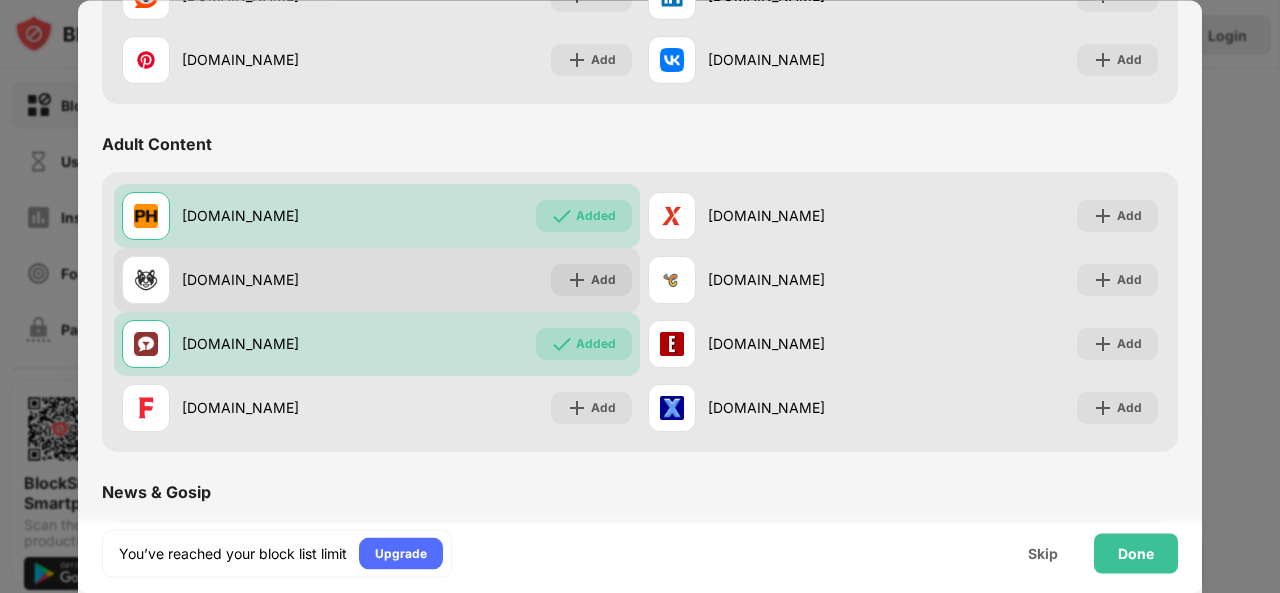 scroll, scrollTop: 797, scrollLeft: 0, axis: vertical 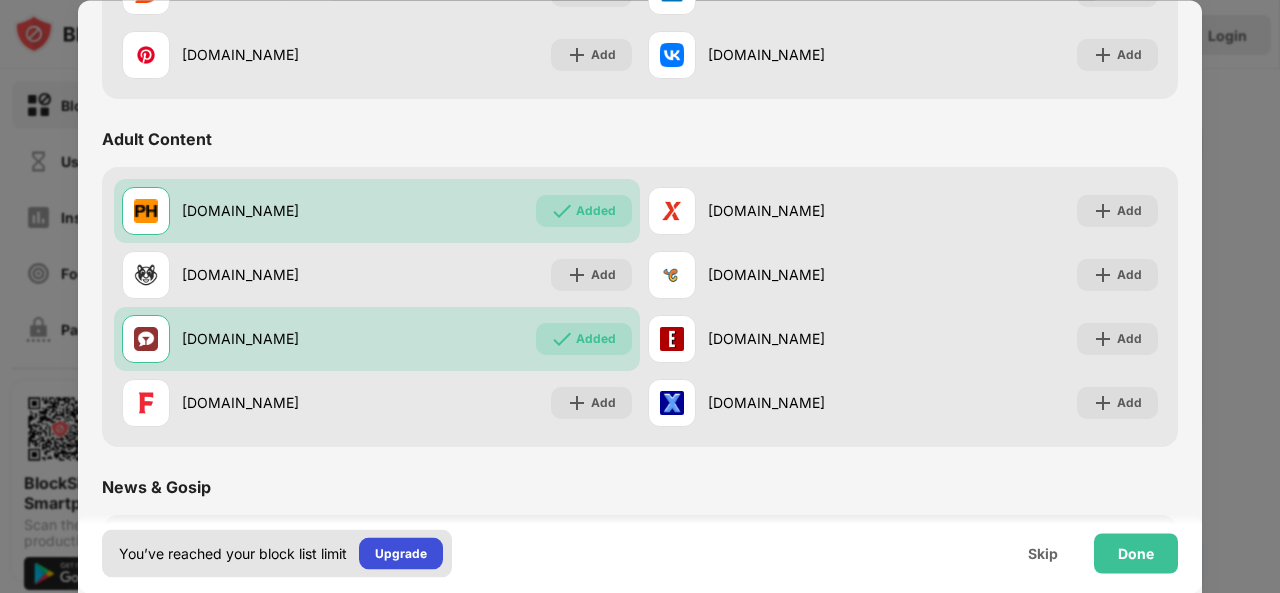 click on "Upgrade" at bounding box center [401, 553] 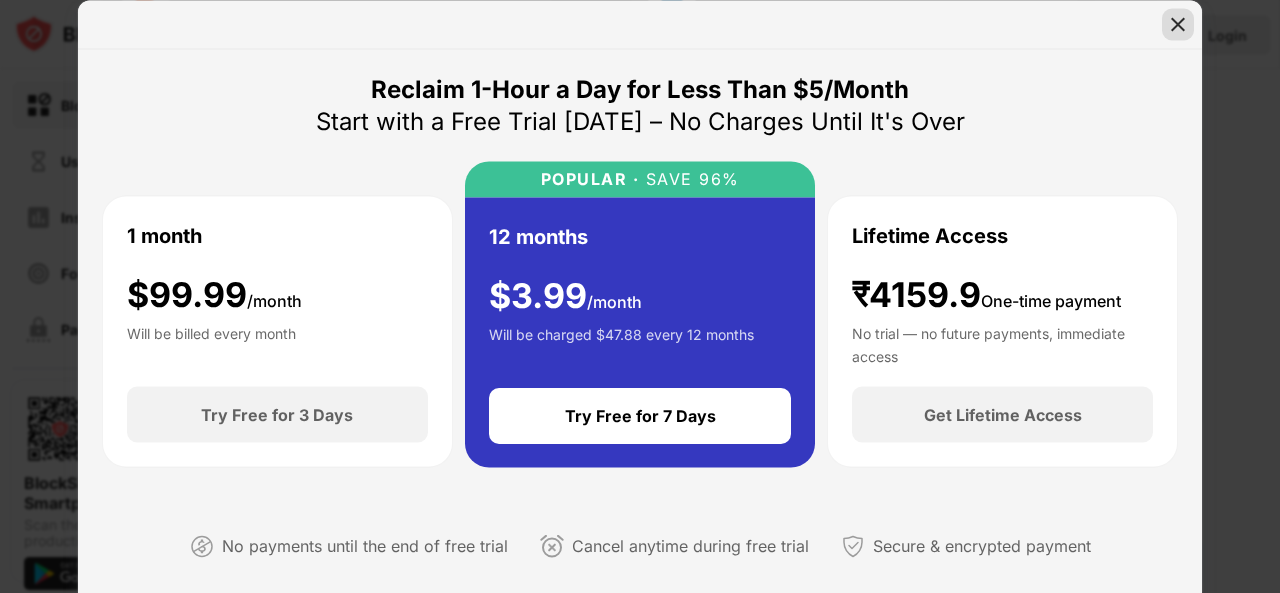 click at bounding box center (1178, 24) 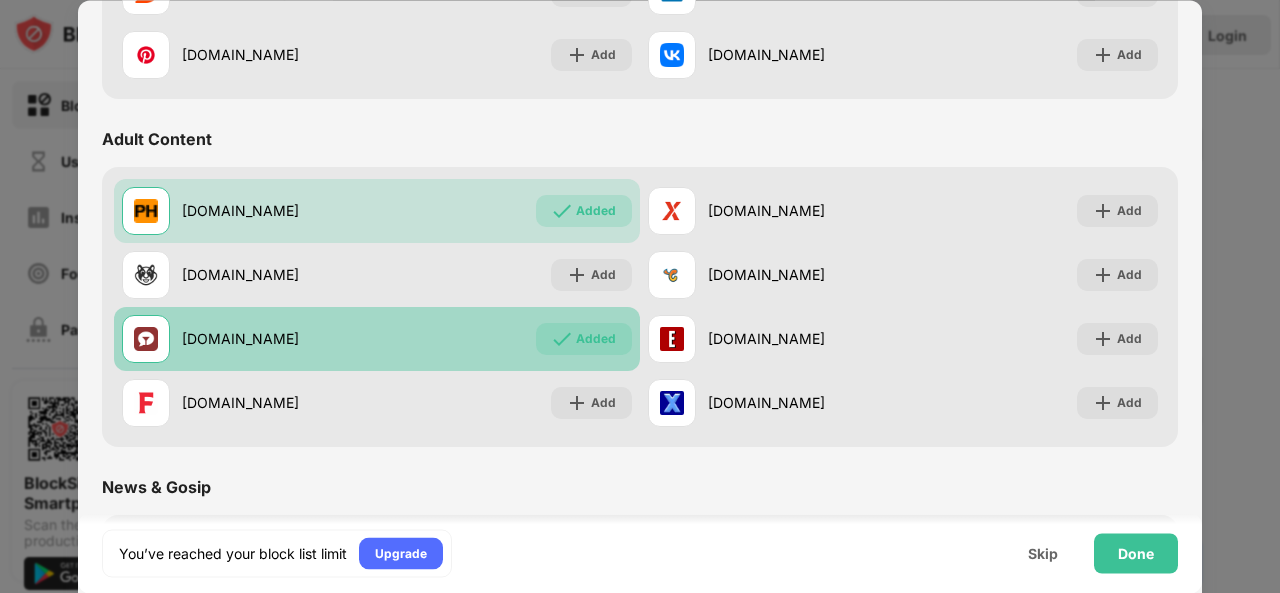 click on "[DOMAIN_NAME] Added" at bounding box center [377, 339] 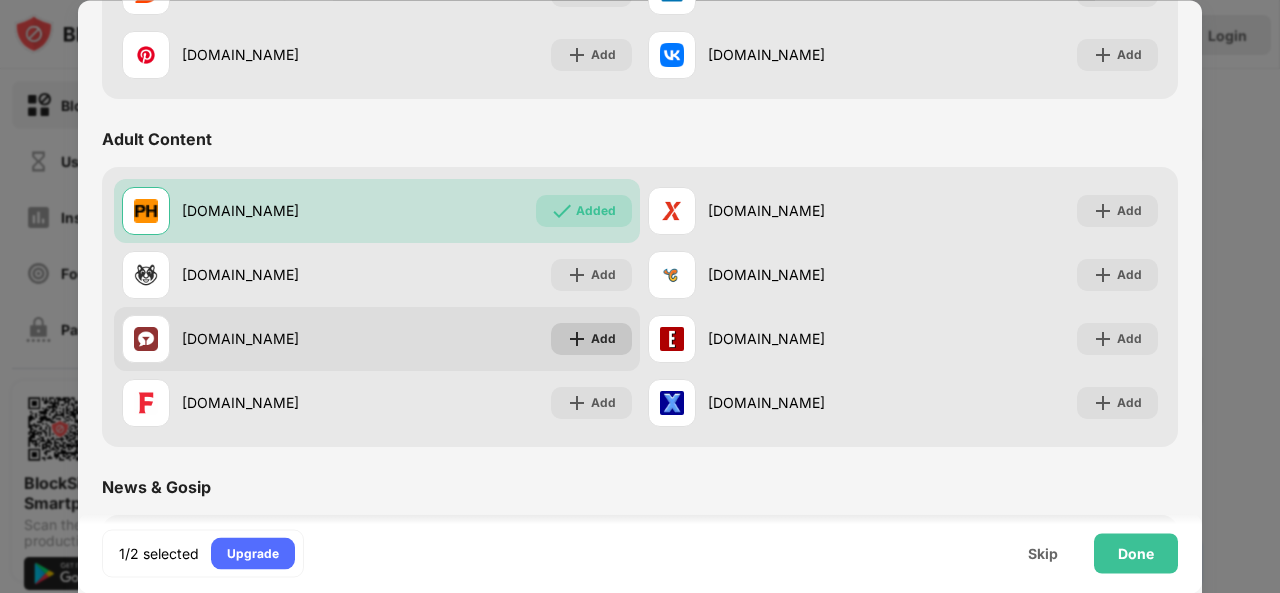 click on "Add" at bounding box center [591, 339] 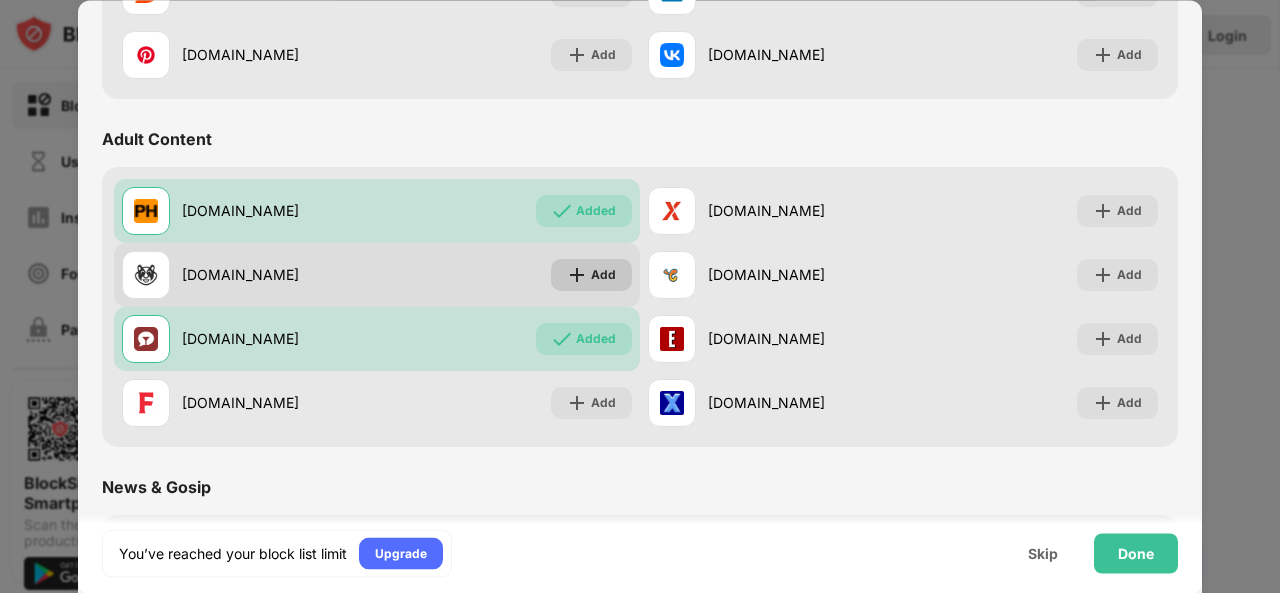 click on "Add" at bounding box center [591, 275] 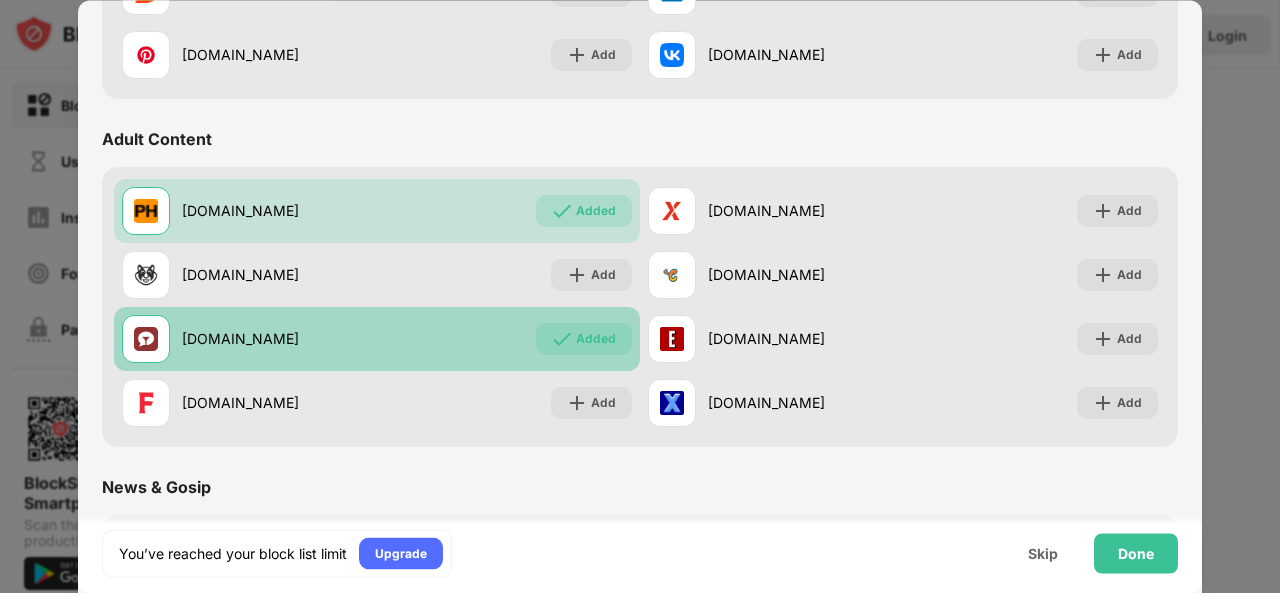 click on "Added" at bounding box center [596, 339] 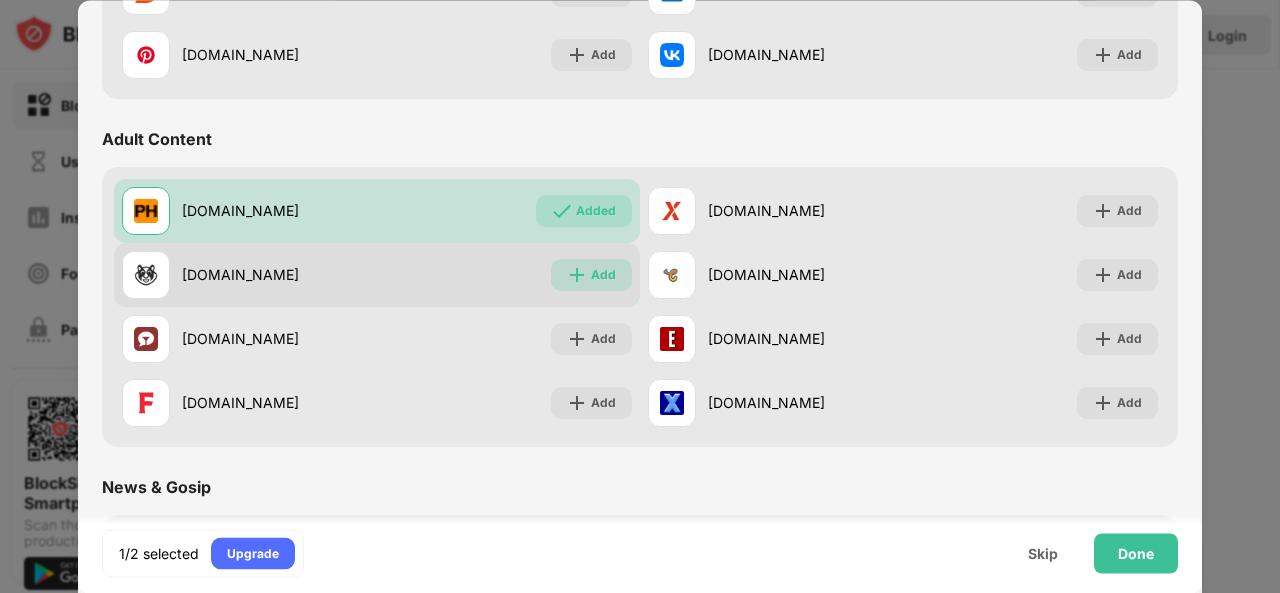 click on "Add" at bounding box center [603, 275] 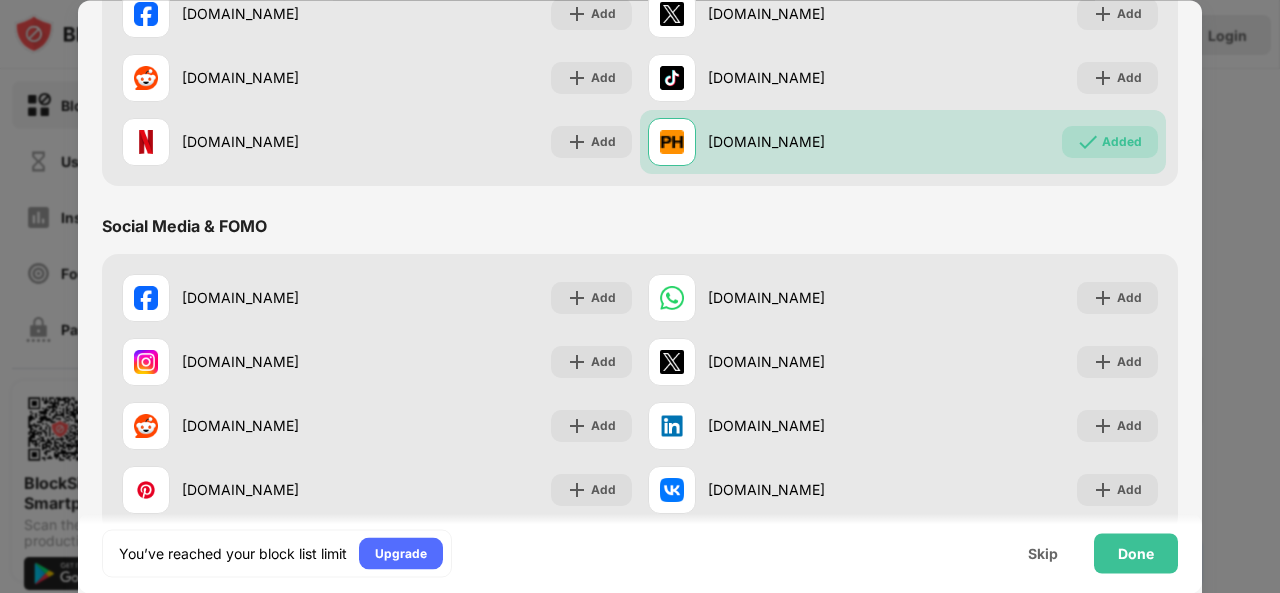 scroll, scrollTop: 338, scrollLeft: 0, axis: vertical 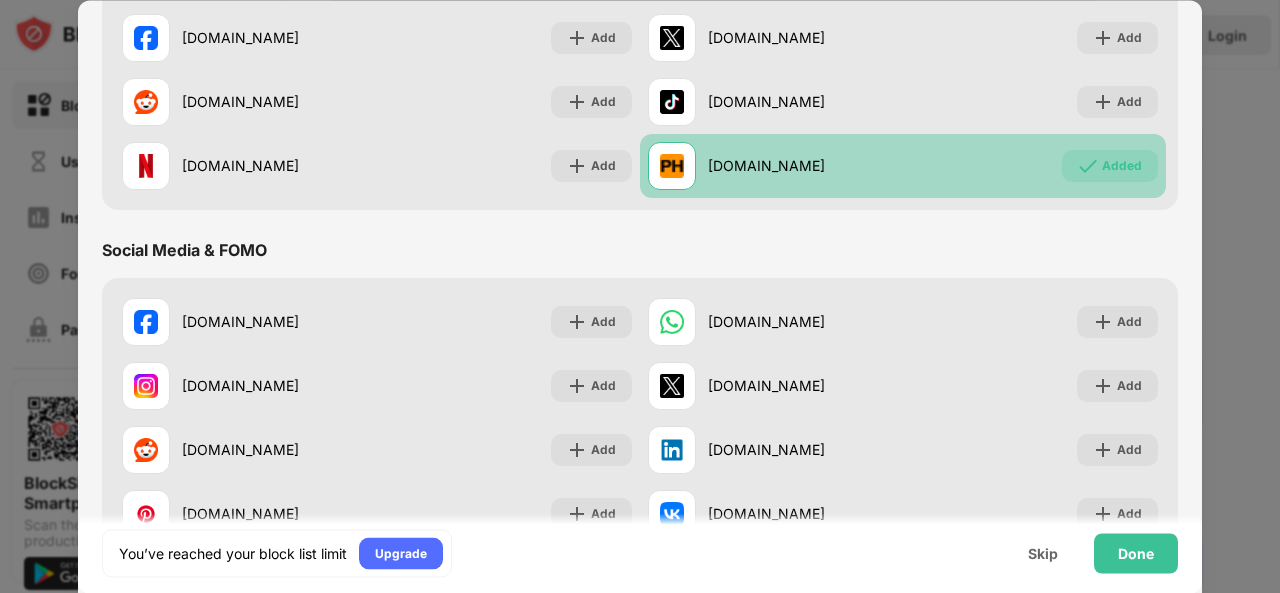 click on "Added" at bounding box center [1122, 166] 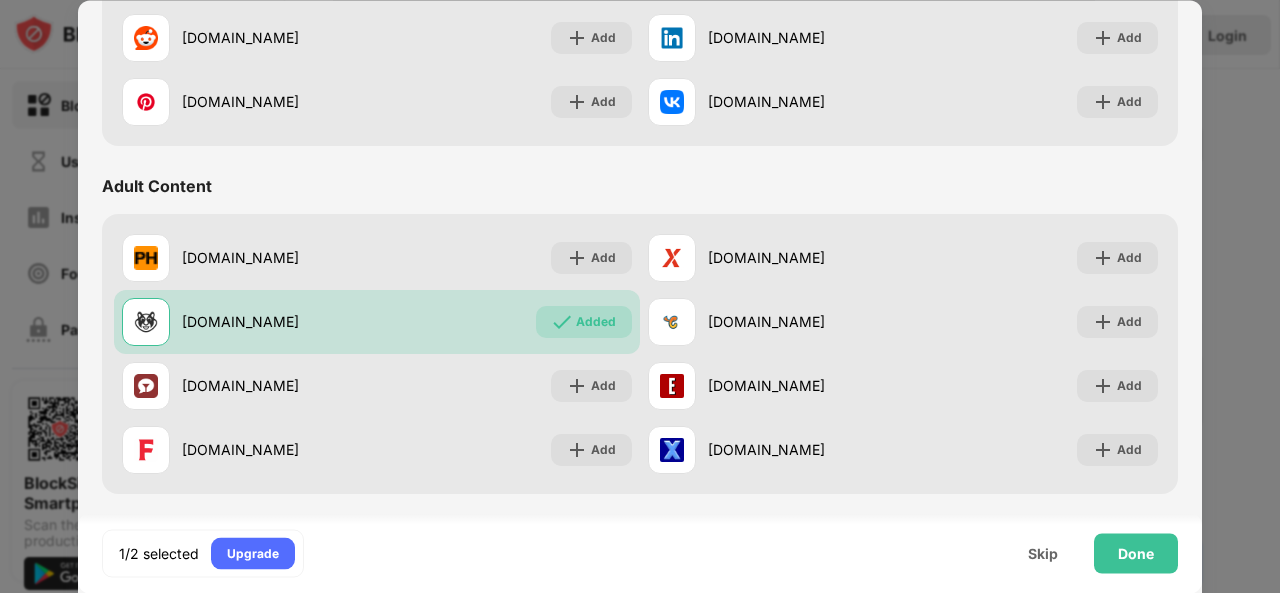 scroll, scrollTop: 750, scrollLeft: 0, axis: vertical 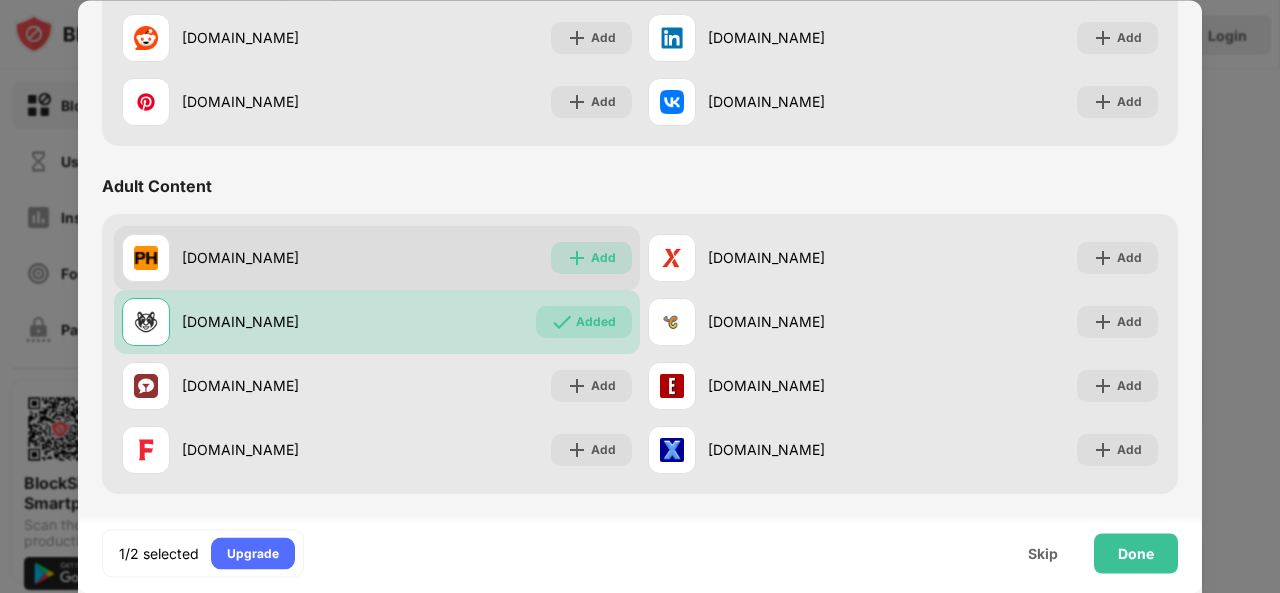 click on "Add" at bounding box center (591, 258) 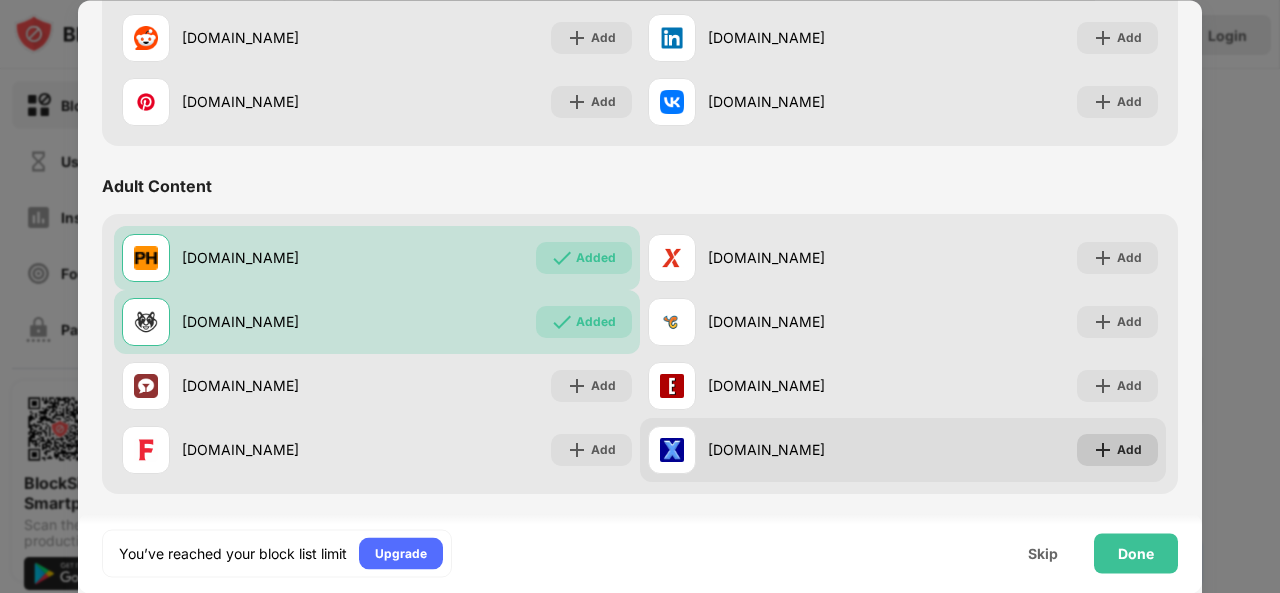 click on "Add" at bounding box center (1129, 450) 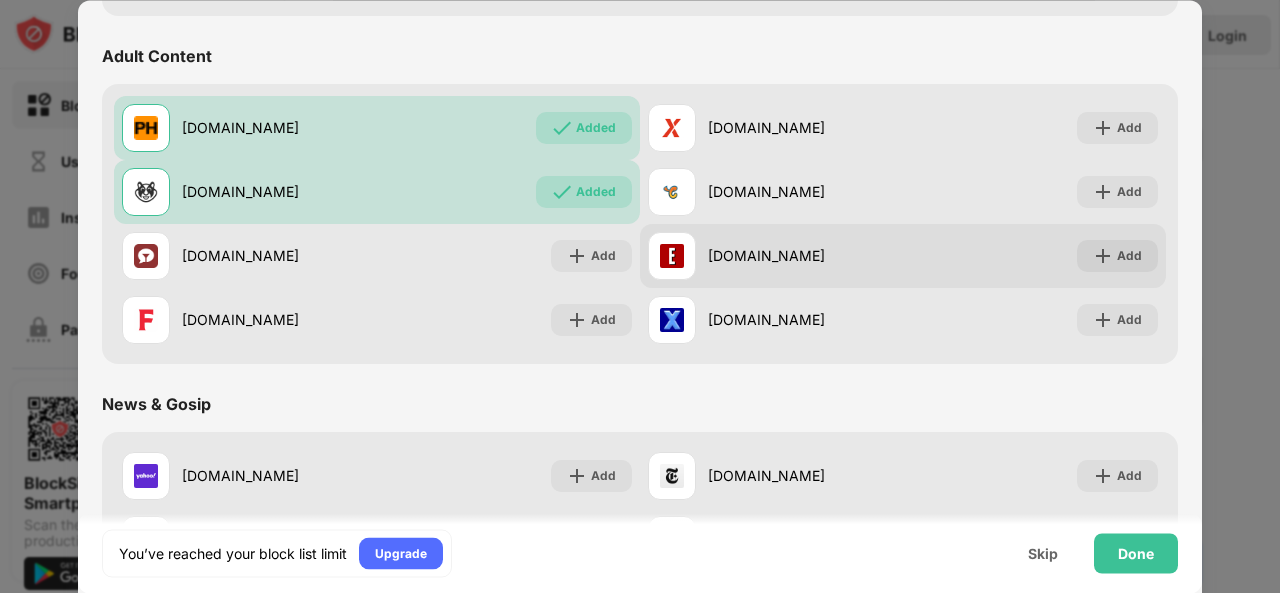 scroll, scrollTop: 820, scrollLeft: 0, axis: vertical 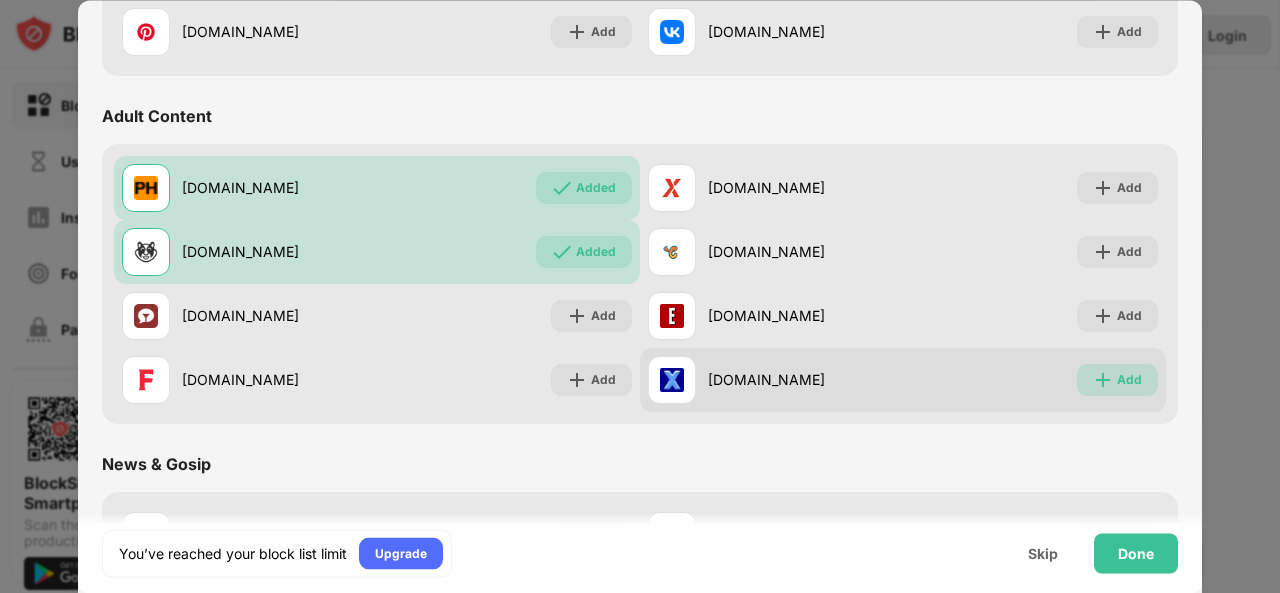 click at bounding box center [1103, 380] 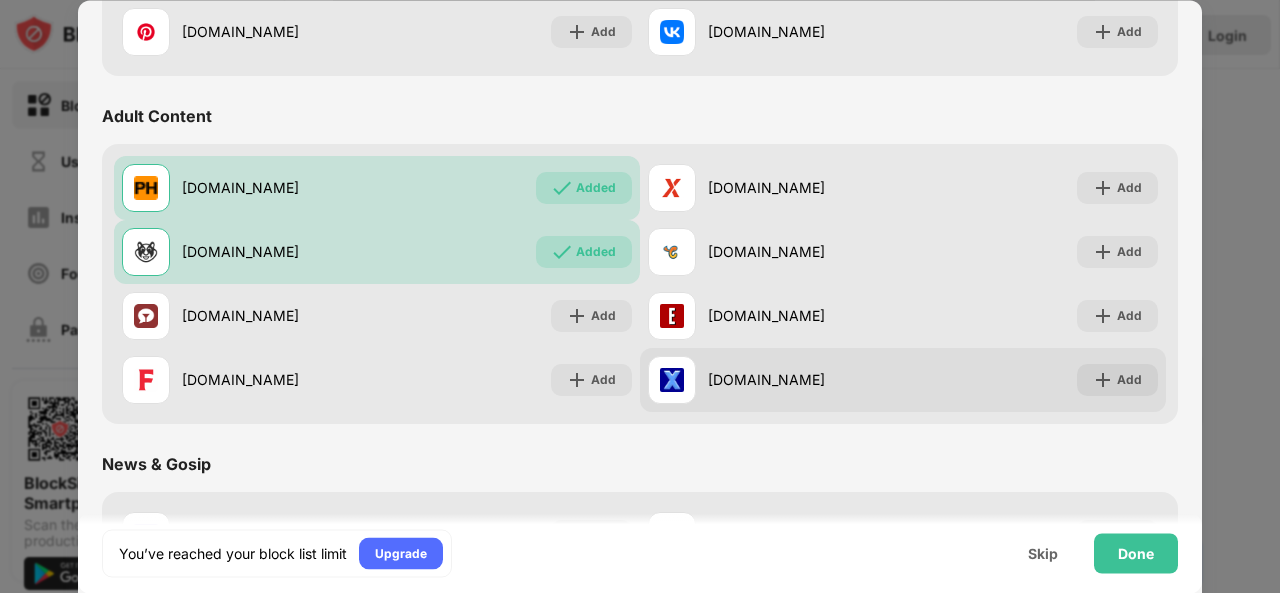 click on "[DOMAIN_NAME]" at bounding box center [775, 380] 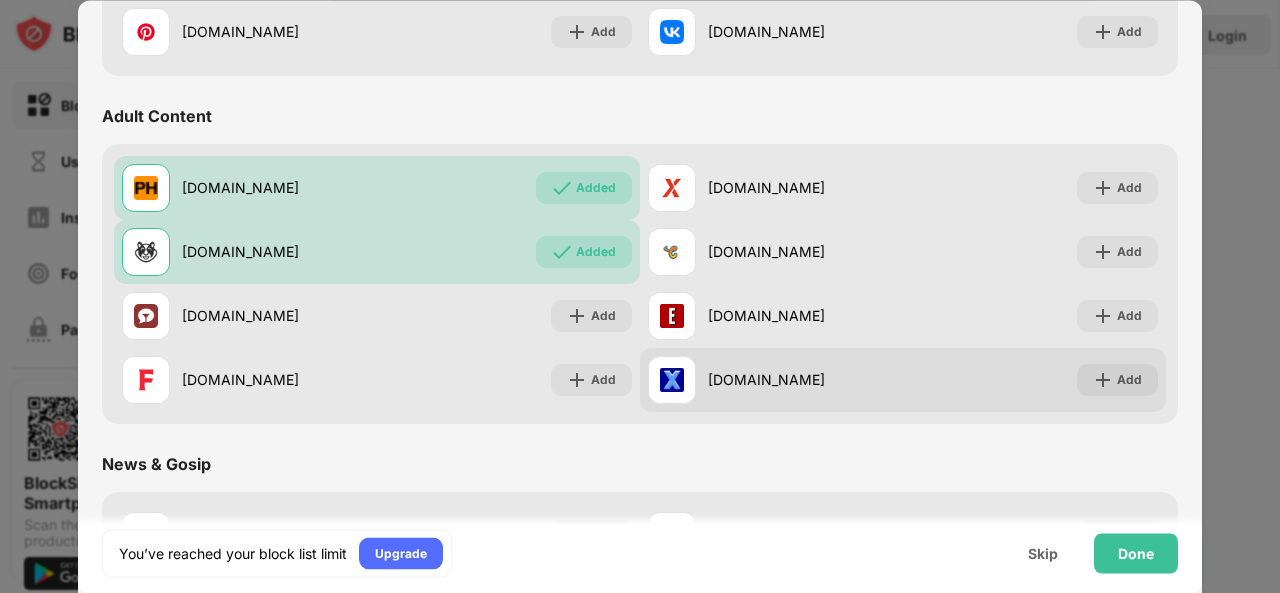 click at bounding box center [672, 380] 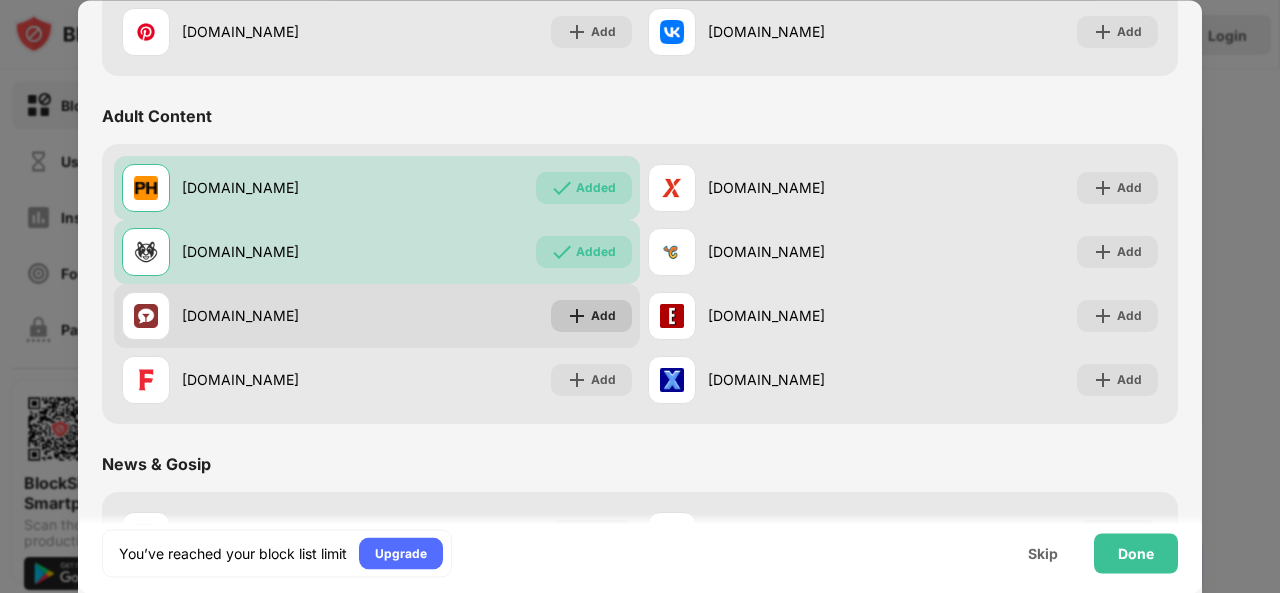 drag, startPoint x: 724, startPoint y: 377, endPoint x: 488, endPoint y: 302, distance: 247.63077 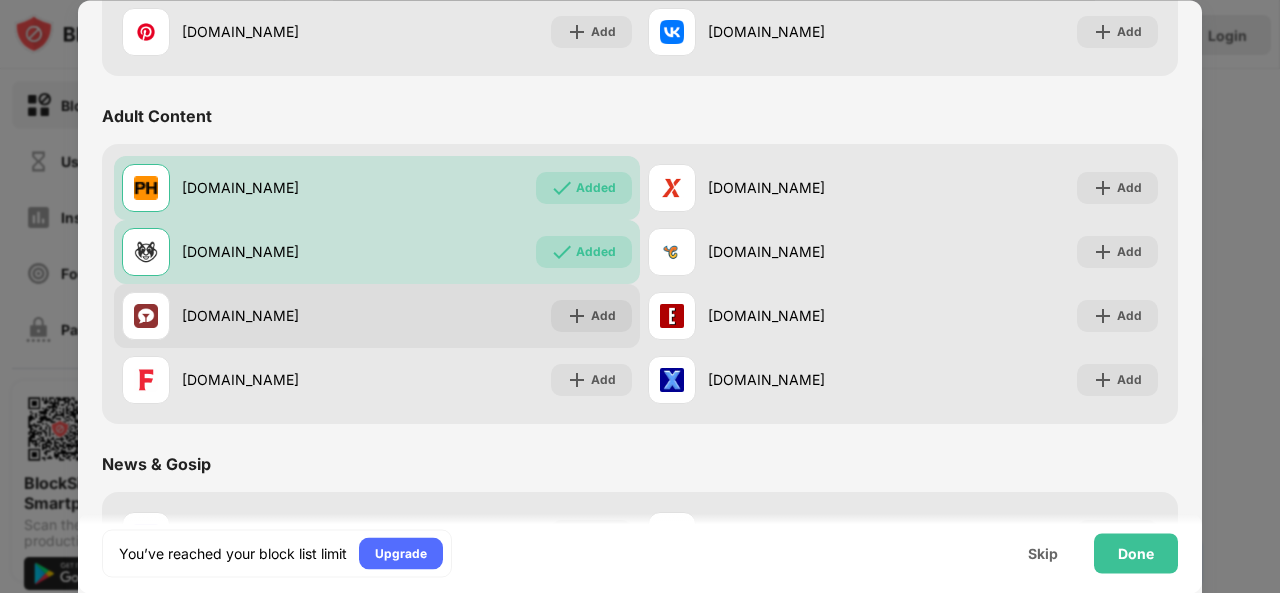 click on "[DOMAIN_NAME] Add" at bounding box center [377, 316] 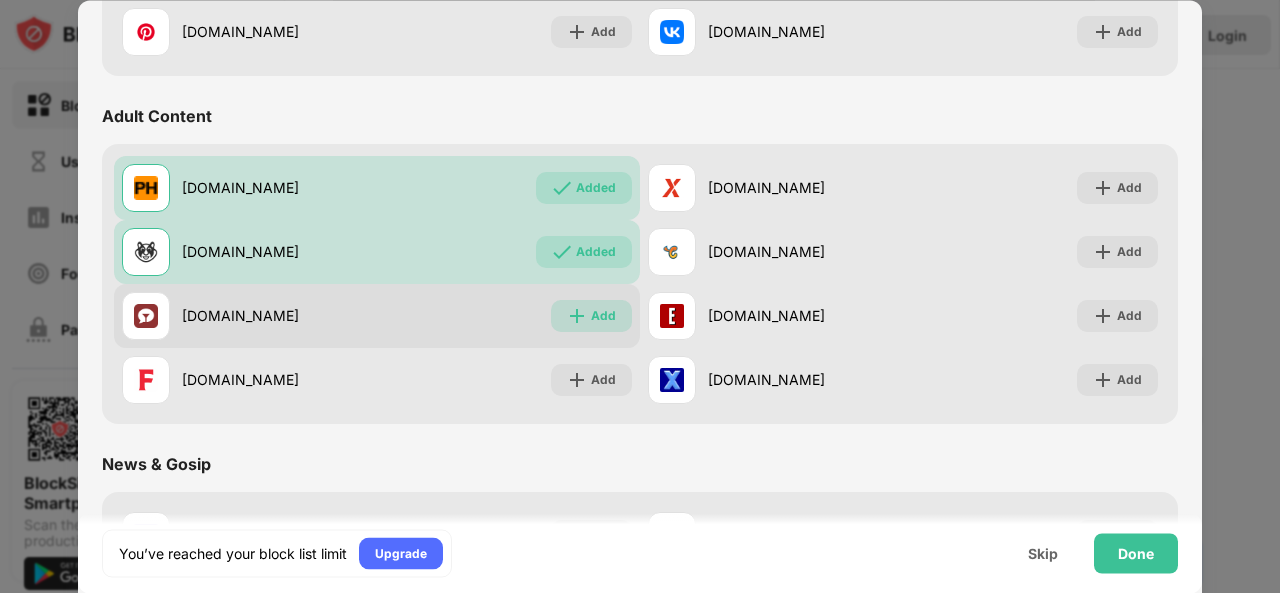 click at bounding box center (577, 316) 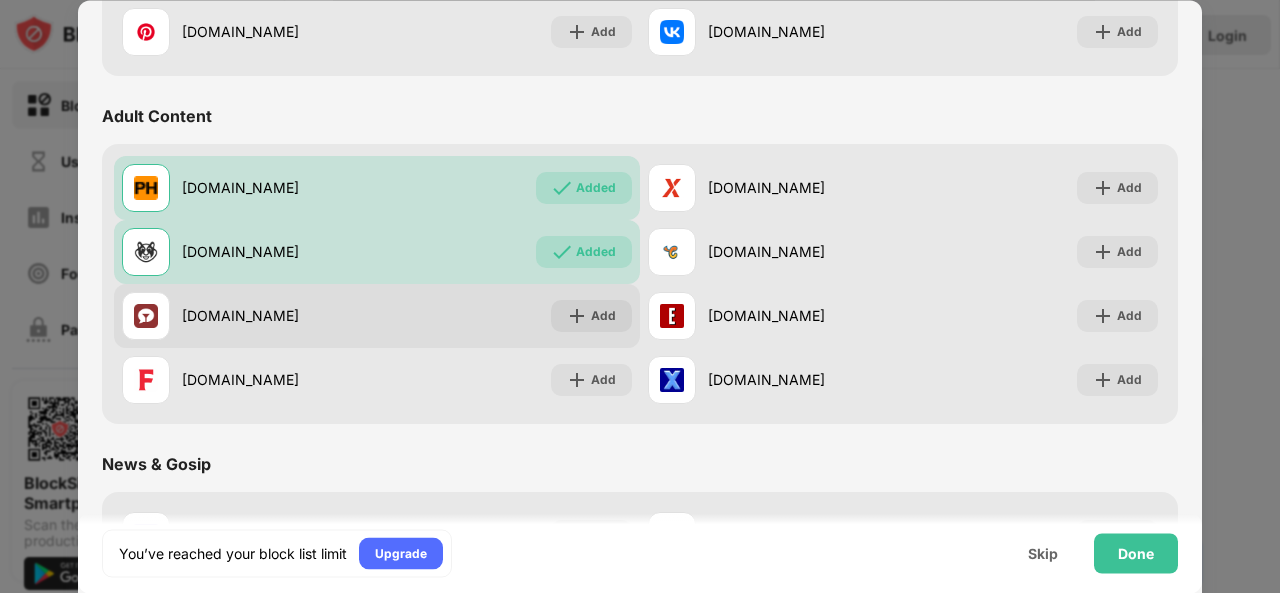click at bounding box center (577, 316) 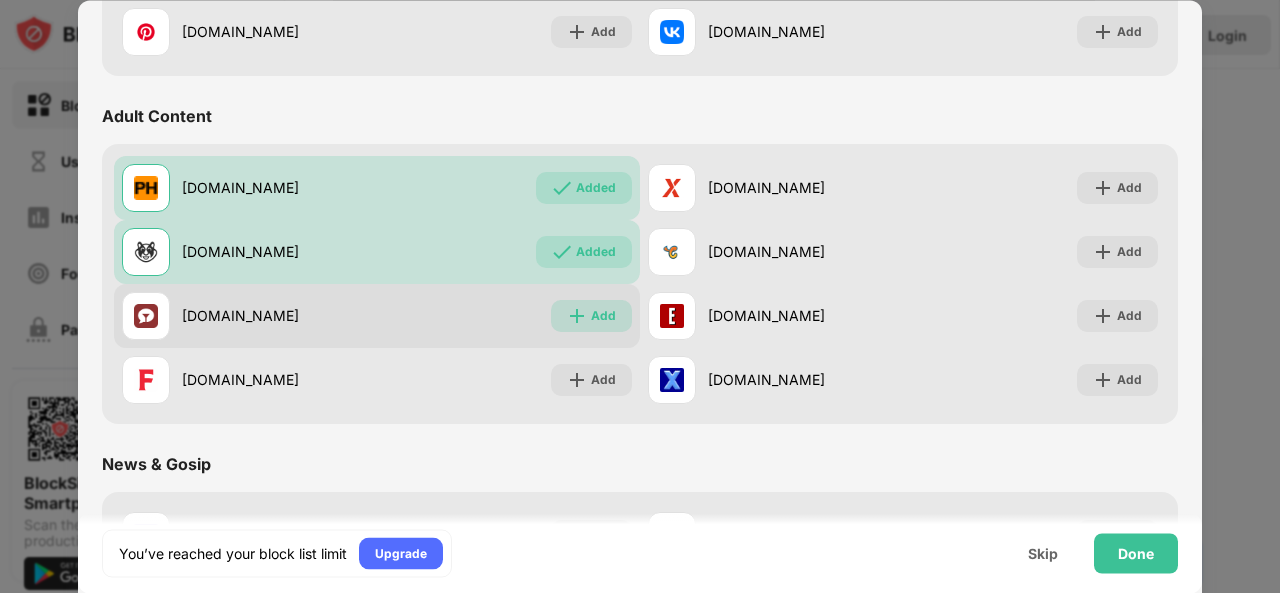 click at bounding box center (577, 316) 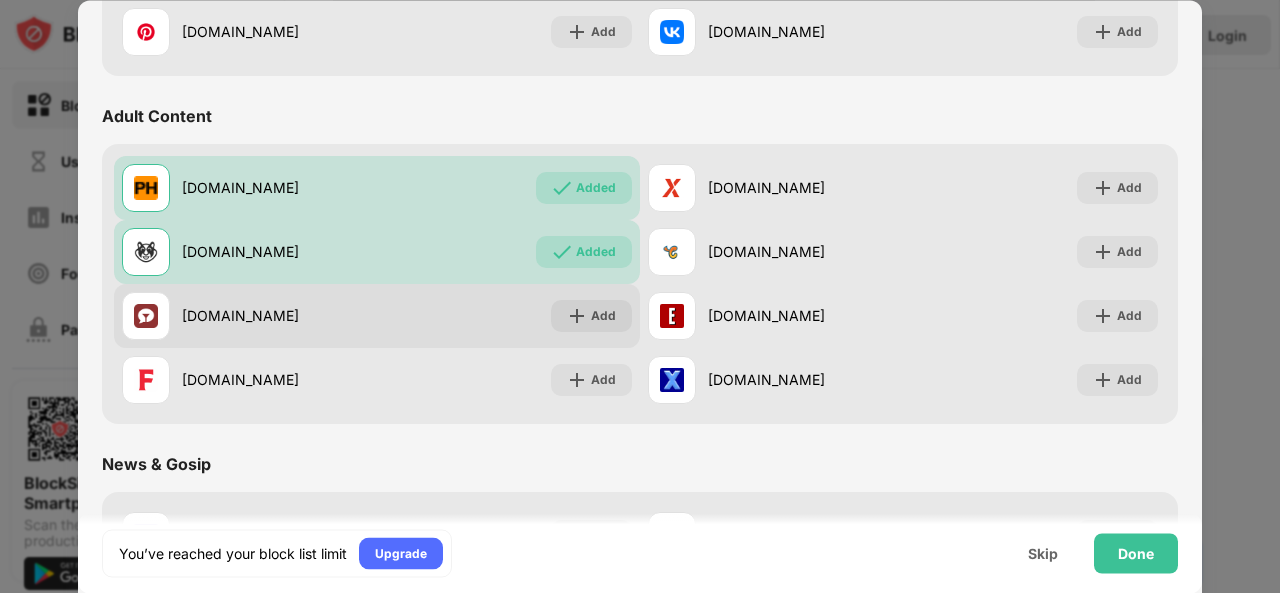 click at bounding box center [577, 316] 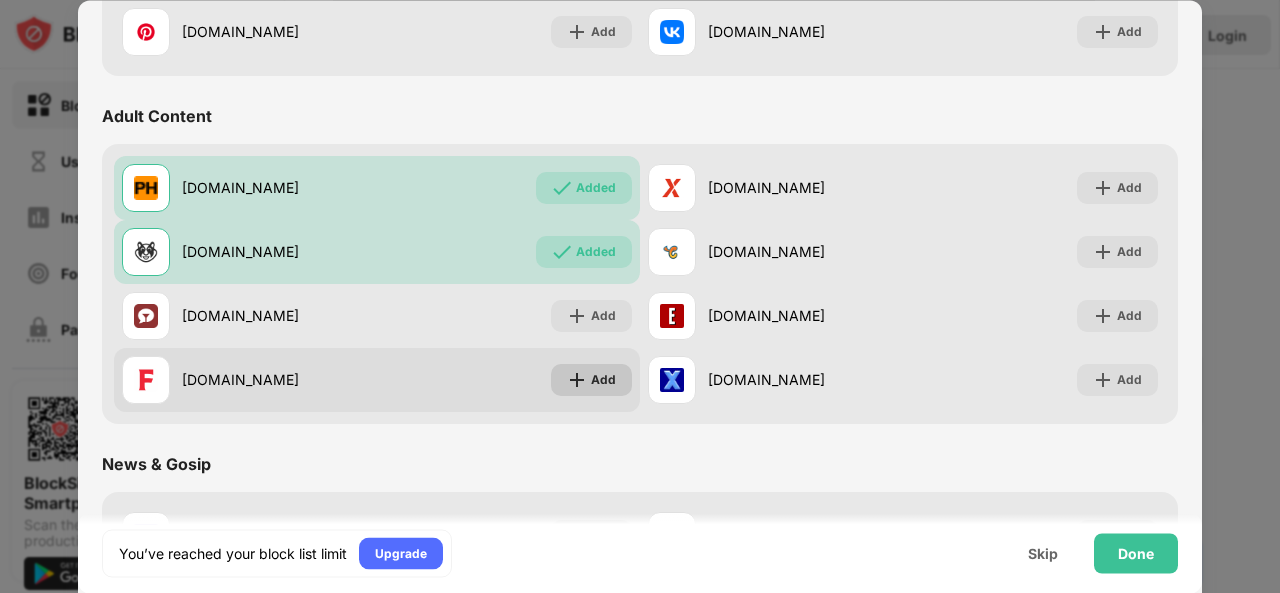 click on "Add" at bounding box center (591, 380) 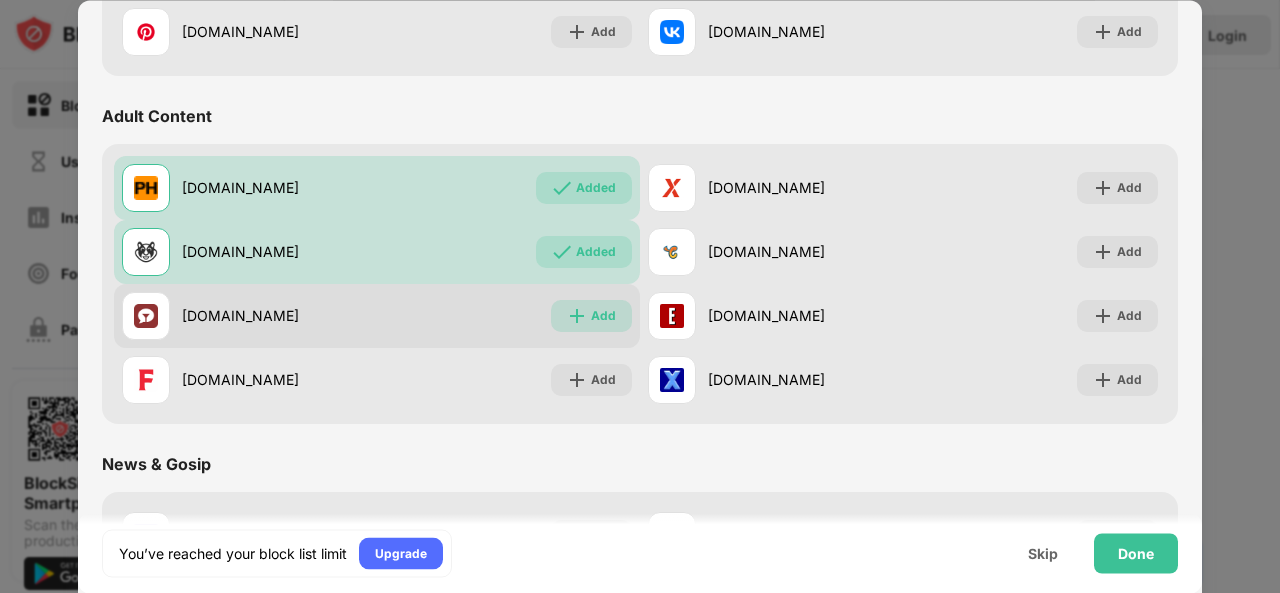 click on "Add" at bounding box center (603, 316) 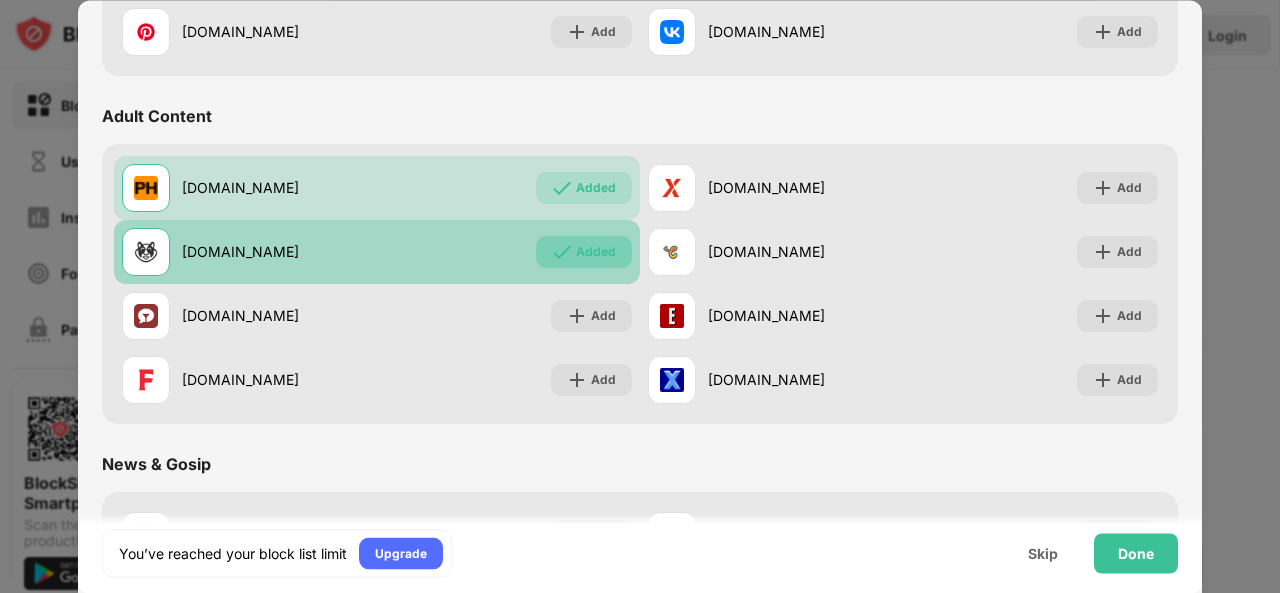 drag, startPoint x: 585, startPoint y: 307, endPoint x: 594, endPoint y: 263, distance: 44.911022 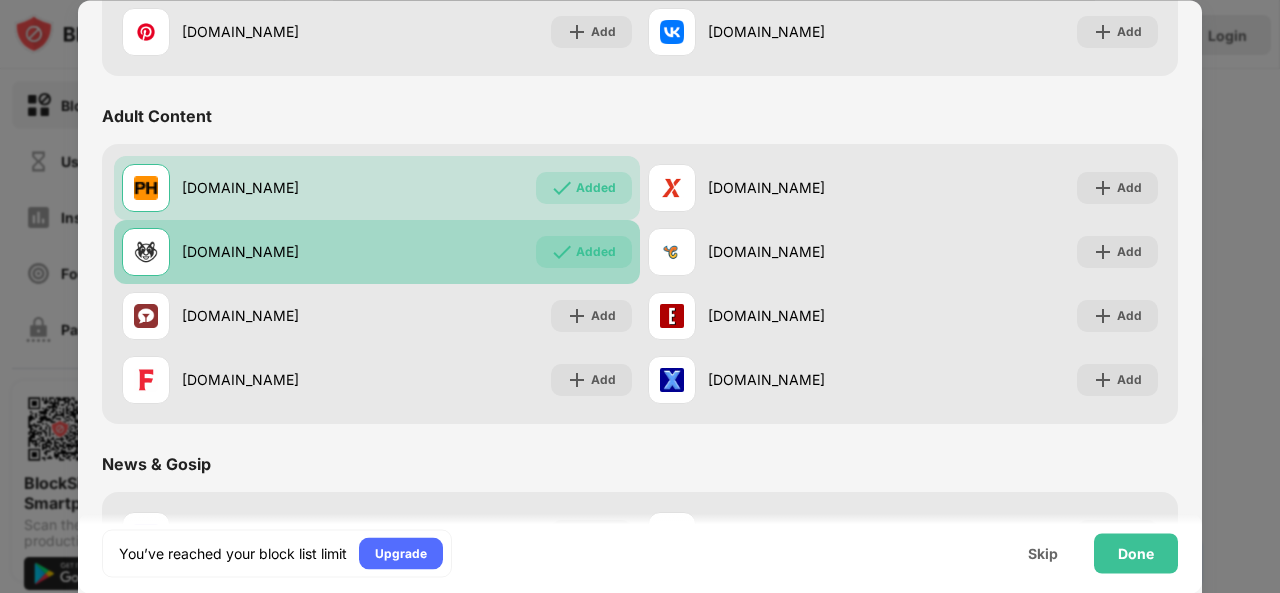 click on "Added" at bounding box center (584, 252) 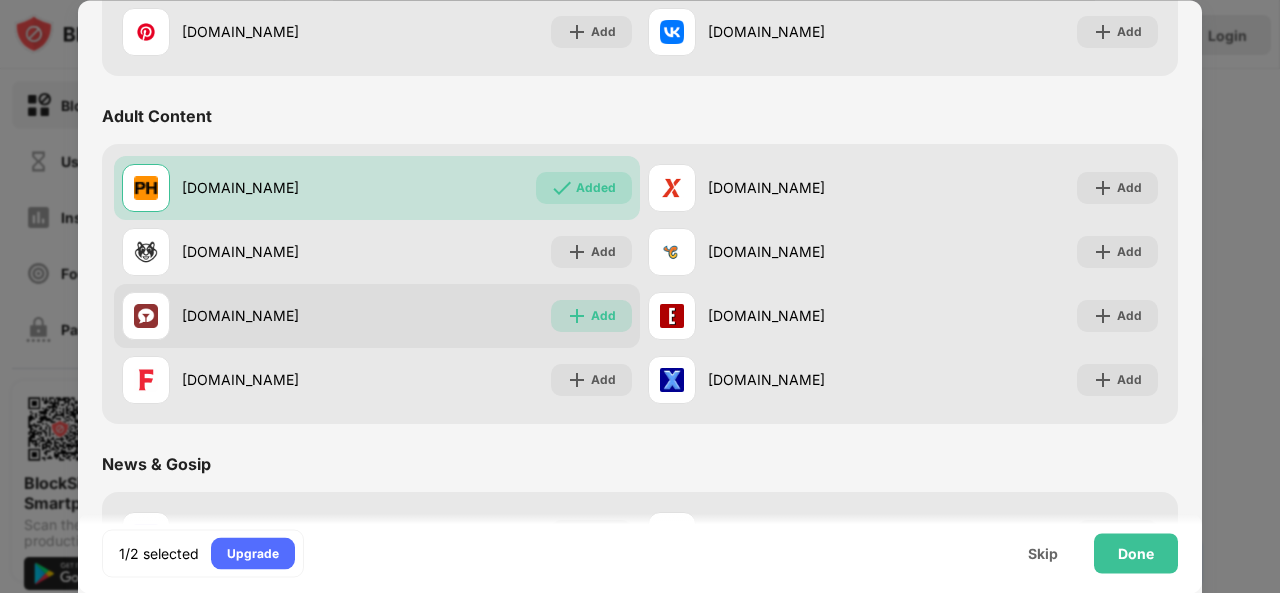 click on "Add" at bounding box center [603, 316] 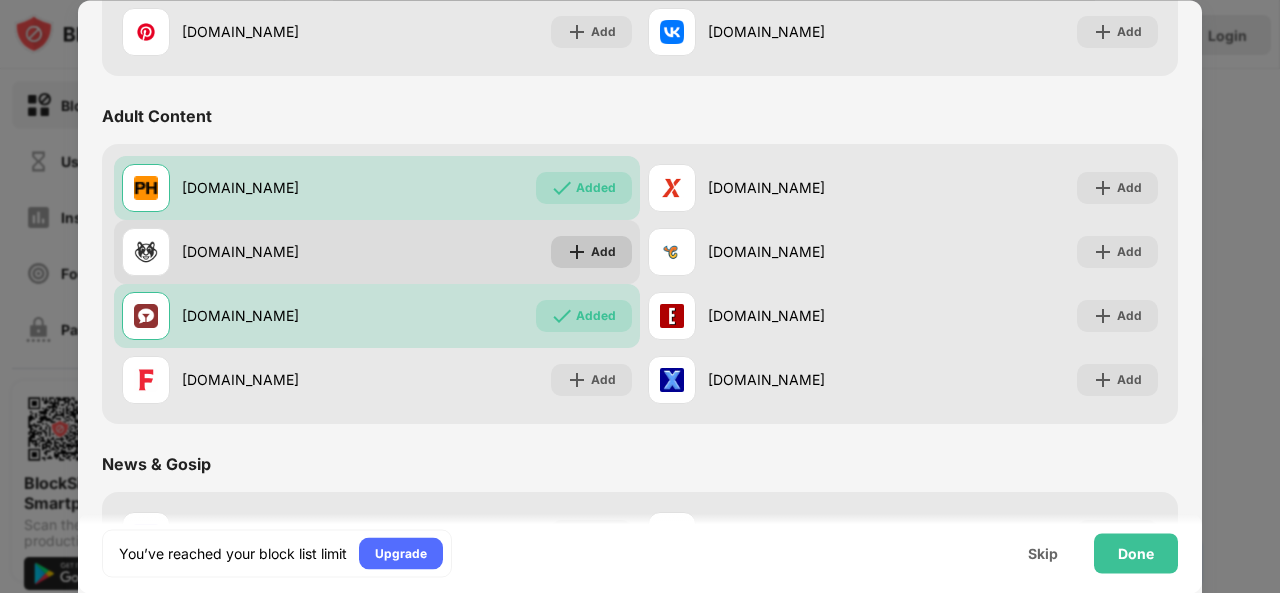 click on "Add" at bounding box center (603, 252) 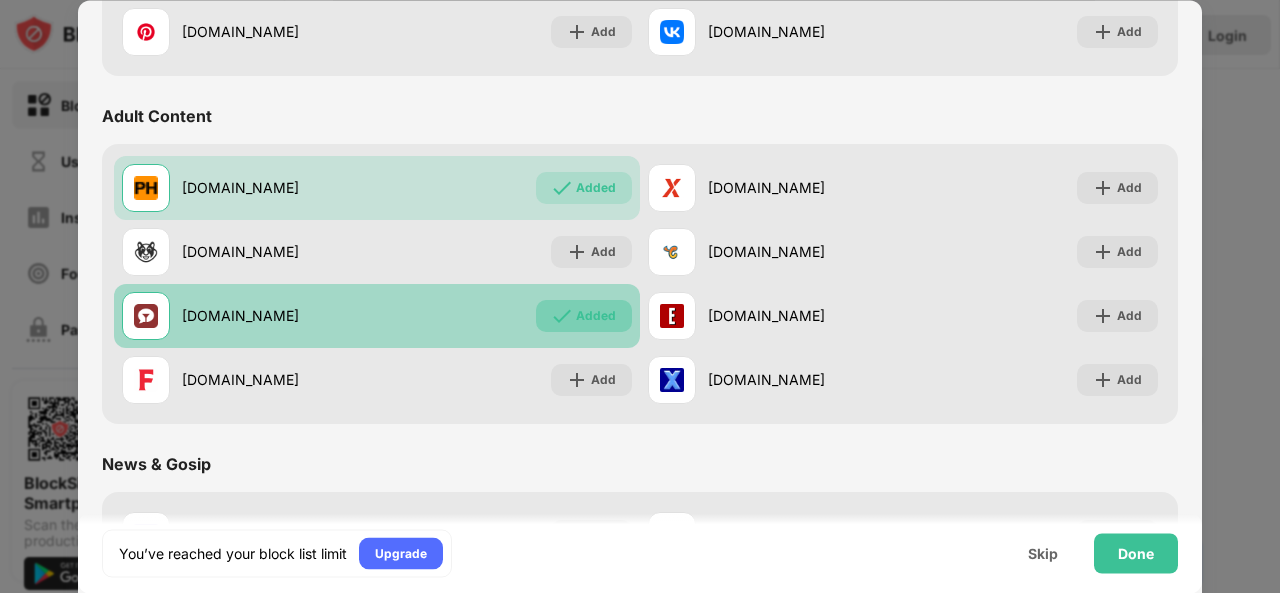 click on "Added" at bounding box center (596, 316) 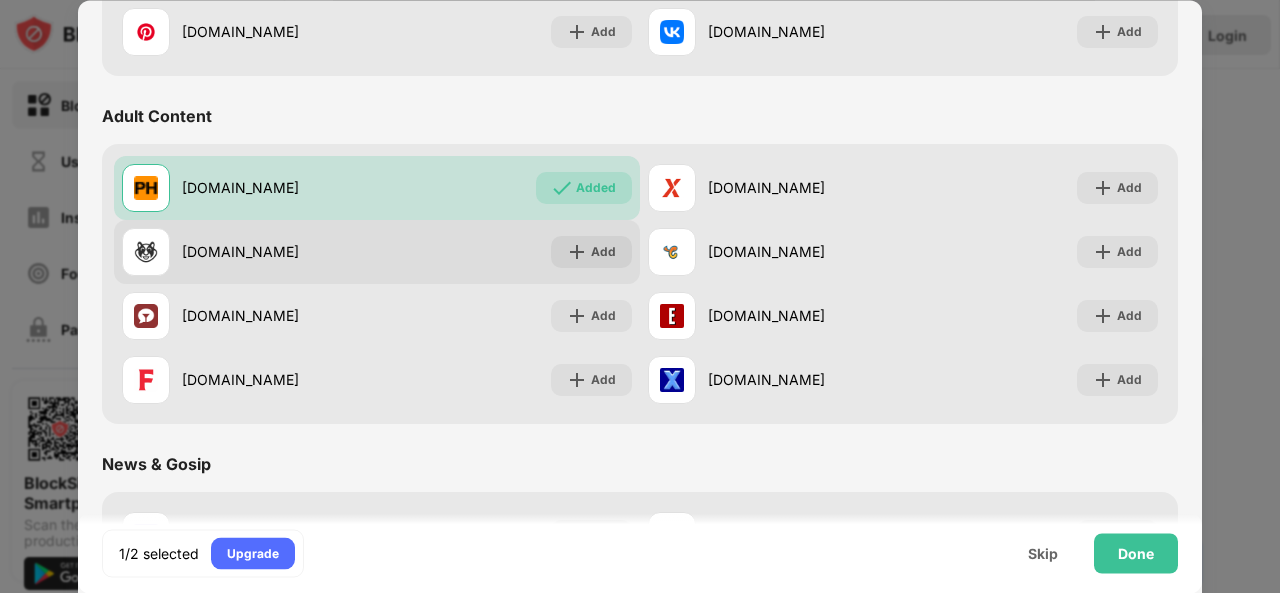 click on "[DOMAIN_NAME] Add" at bounding box center [377, 252] 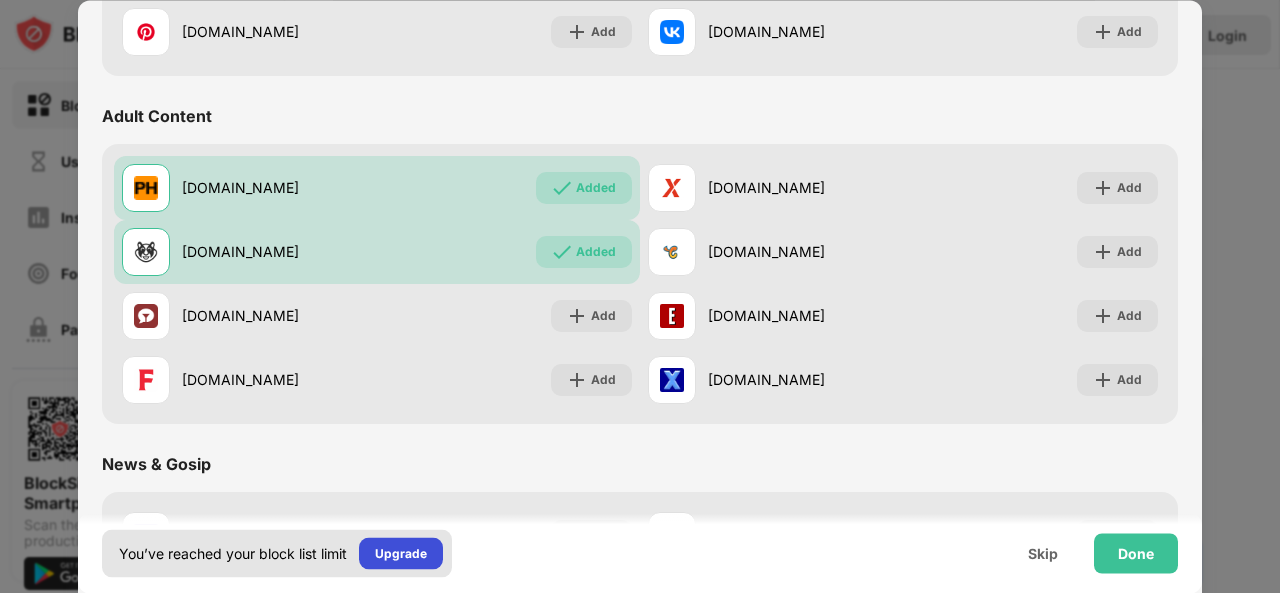 click on "Upgrade" at bounding box center (401, 553) 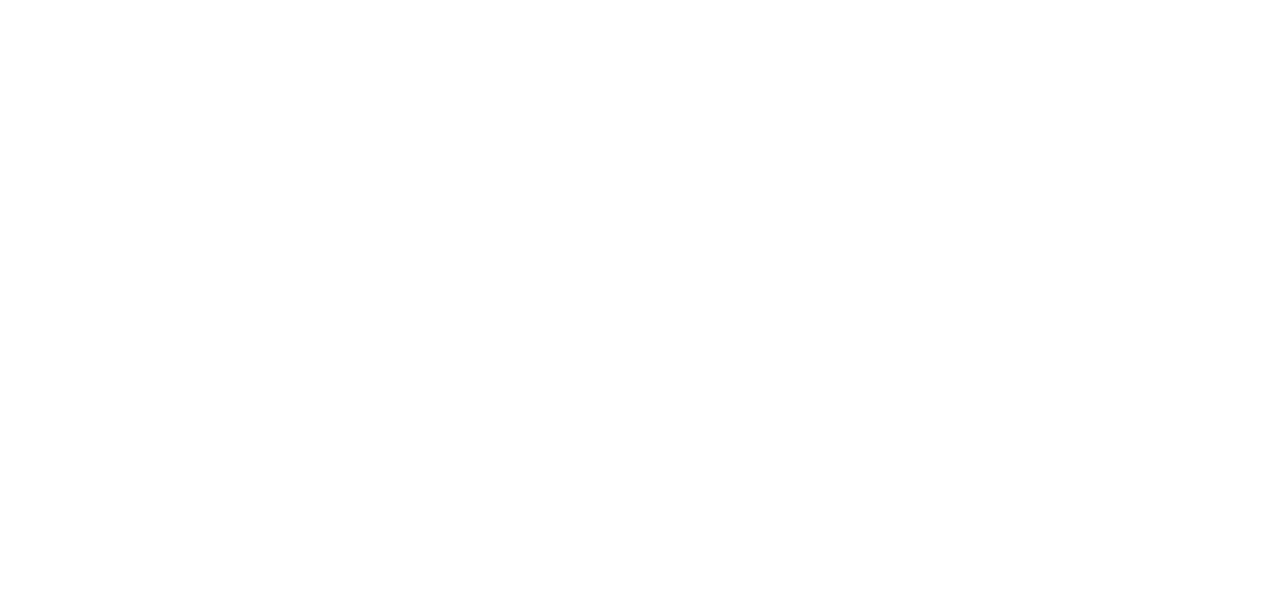 scroll, scrollTop: 0, scrollLeft: 0, axis: both 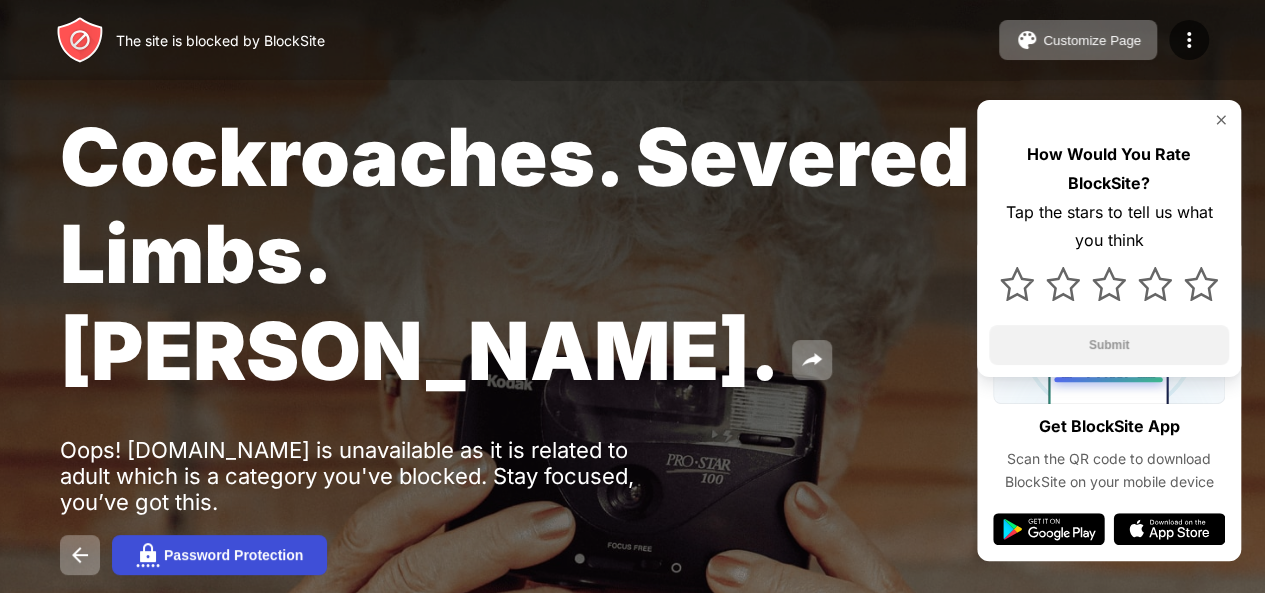 click on "Password Protection" at bounding box center [233, 555] 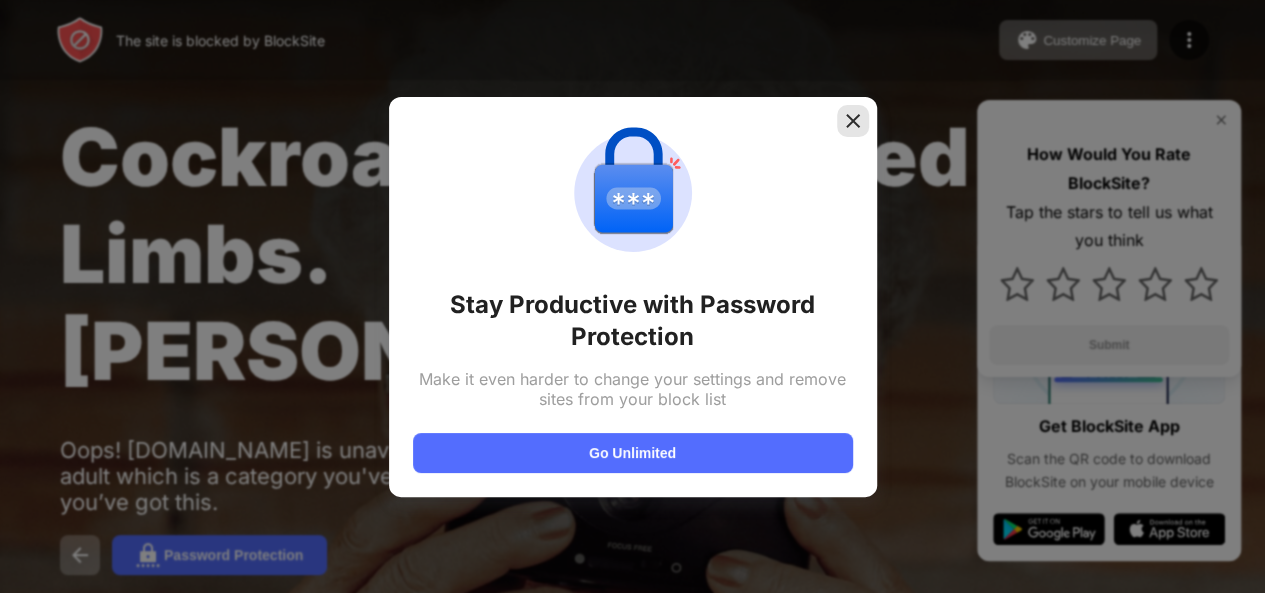 click at bounding box center [853, 121] 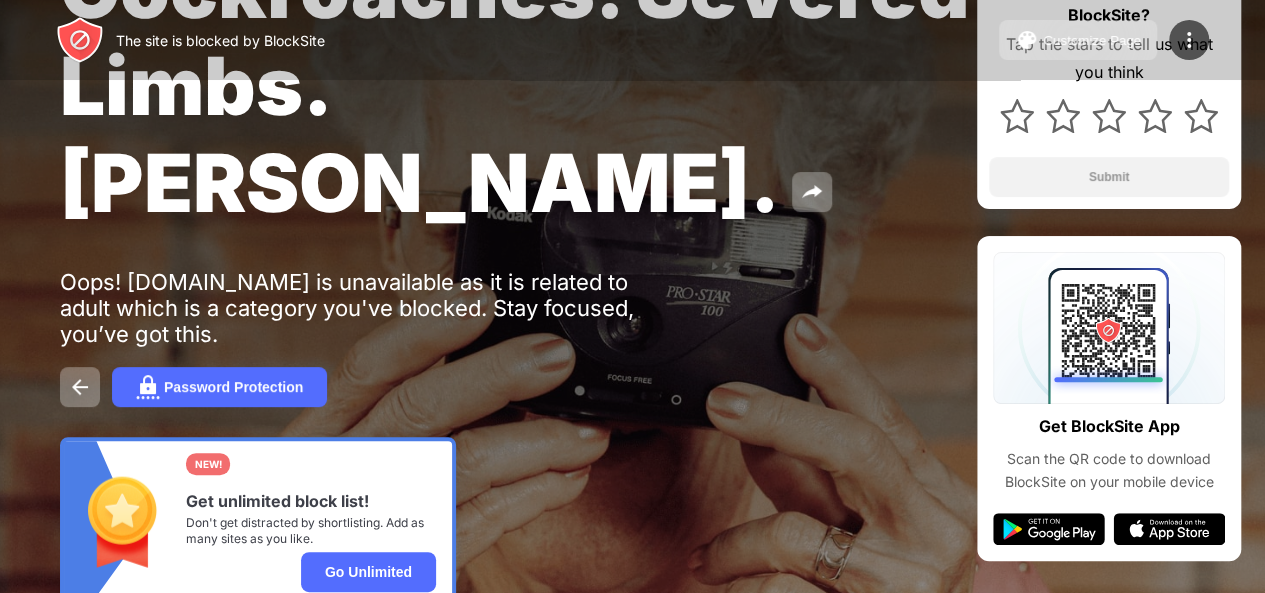 scroll, scrollTop: 0, scrollLeft: 0, axis: both 